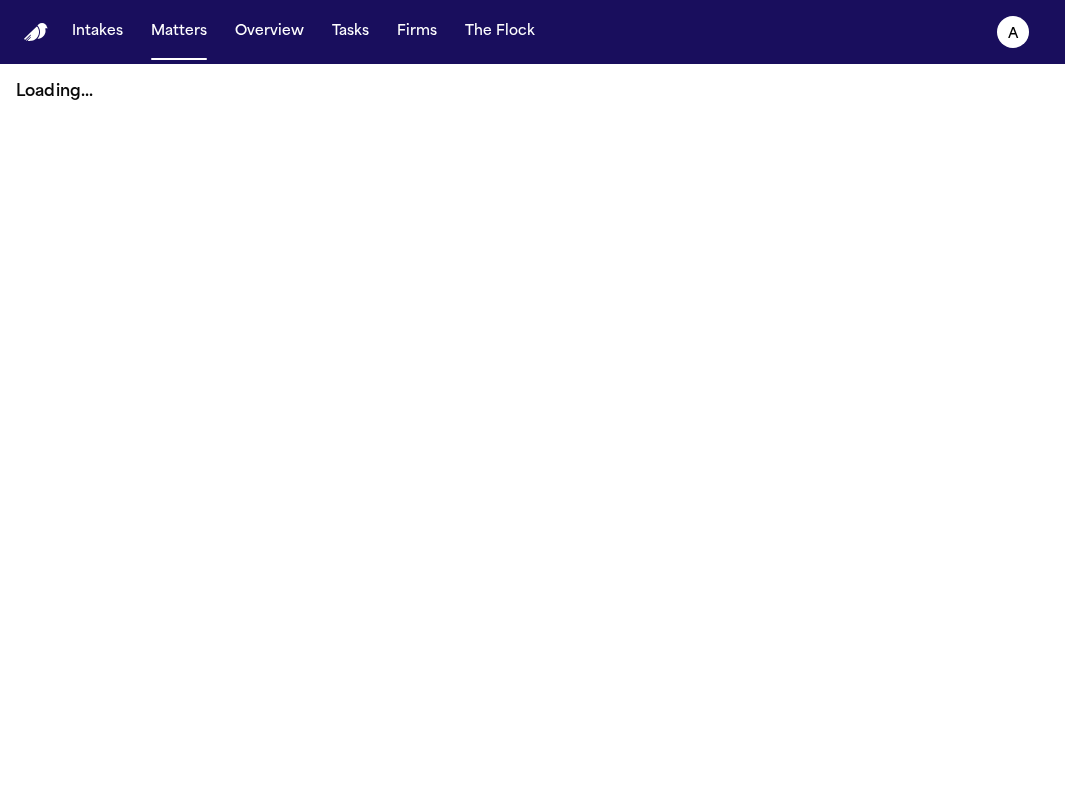 scroll, scrollTop: 0, scrollLeft: 0, axis: both 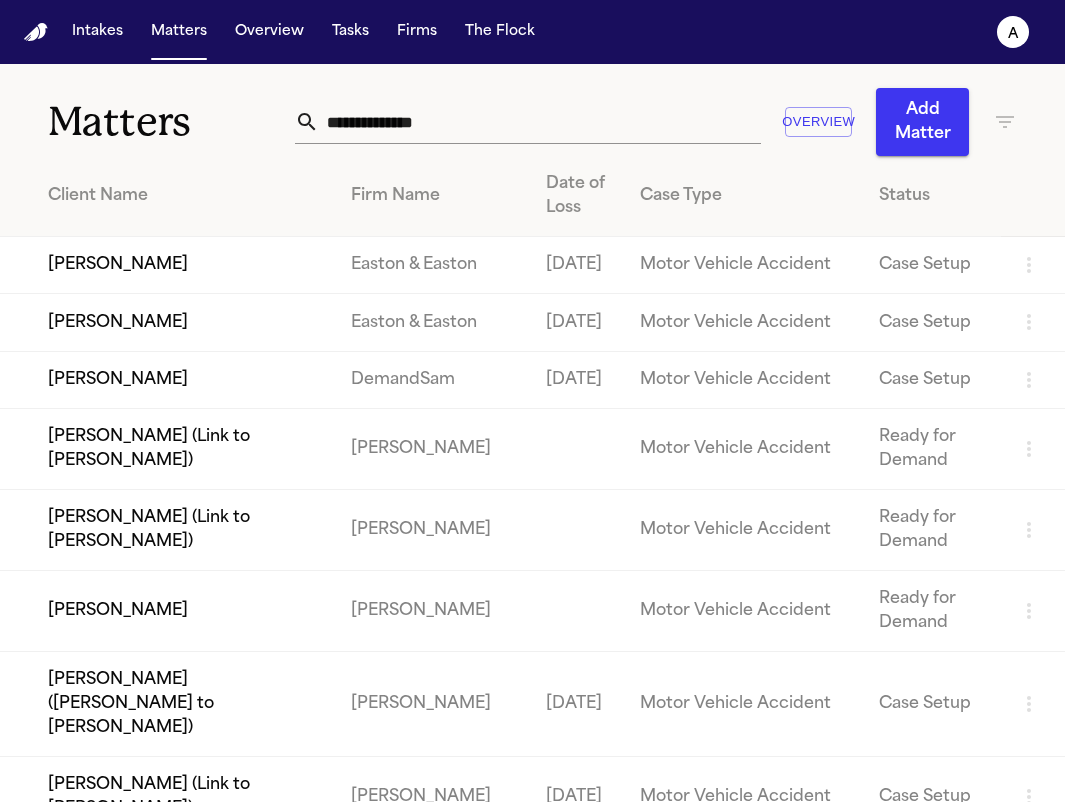 click at bounding box center (540, 122) 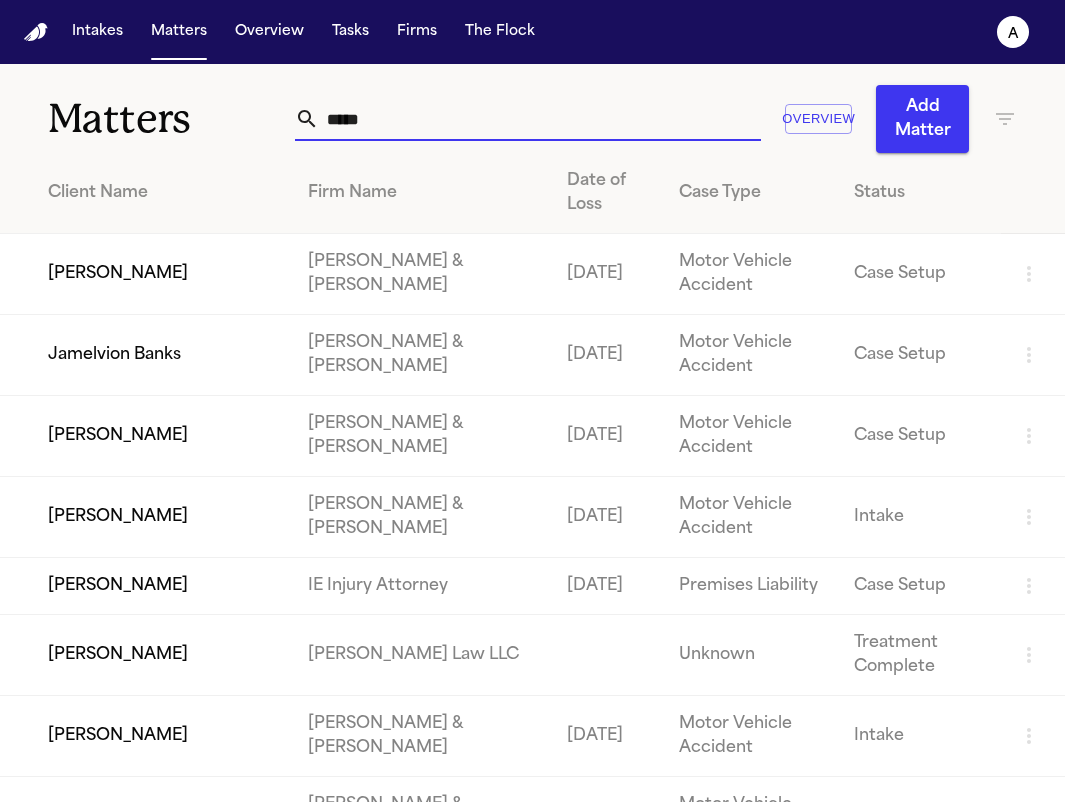 scroll, scrollTop: 4, scrollLeft: 0, axis: vertical 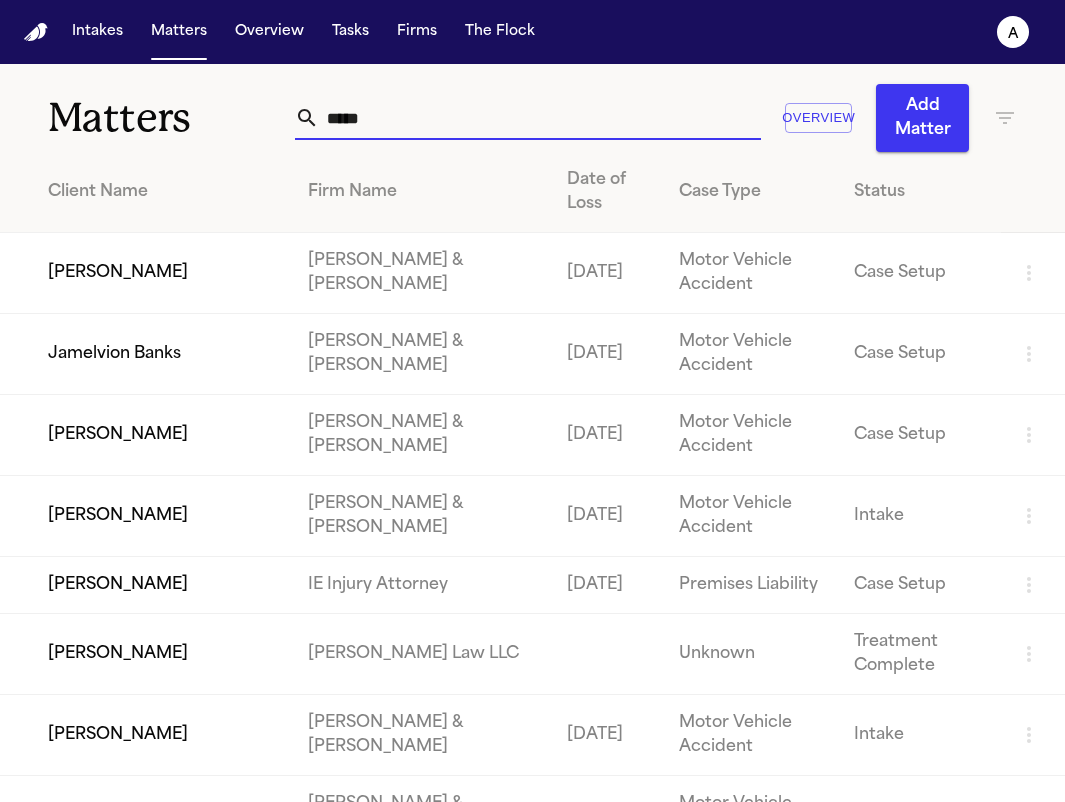 type on "*****" 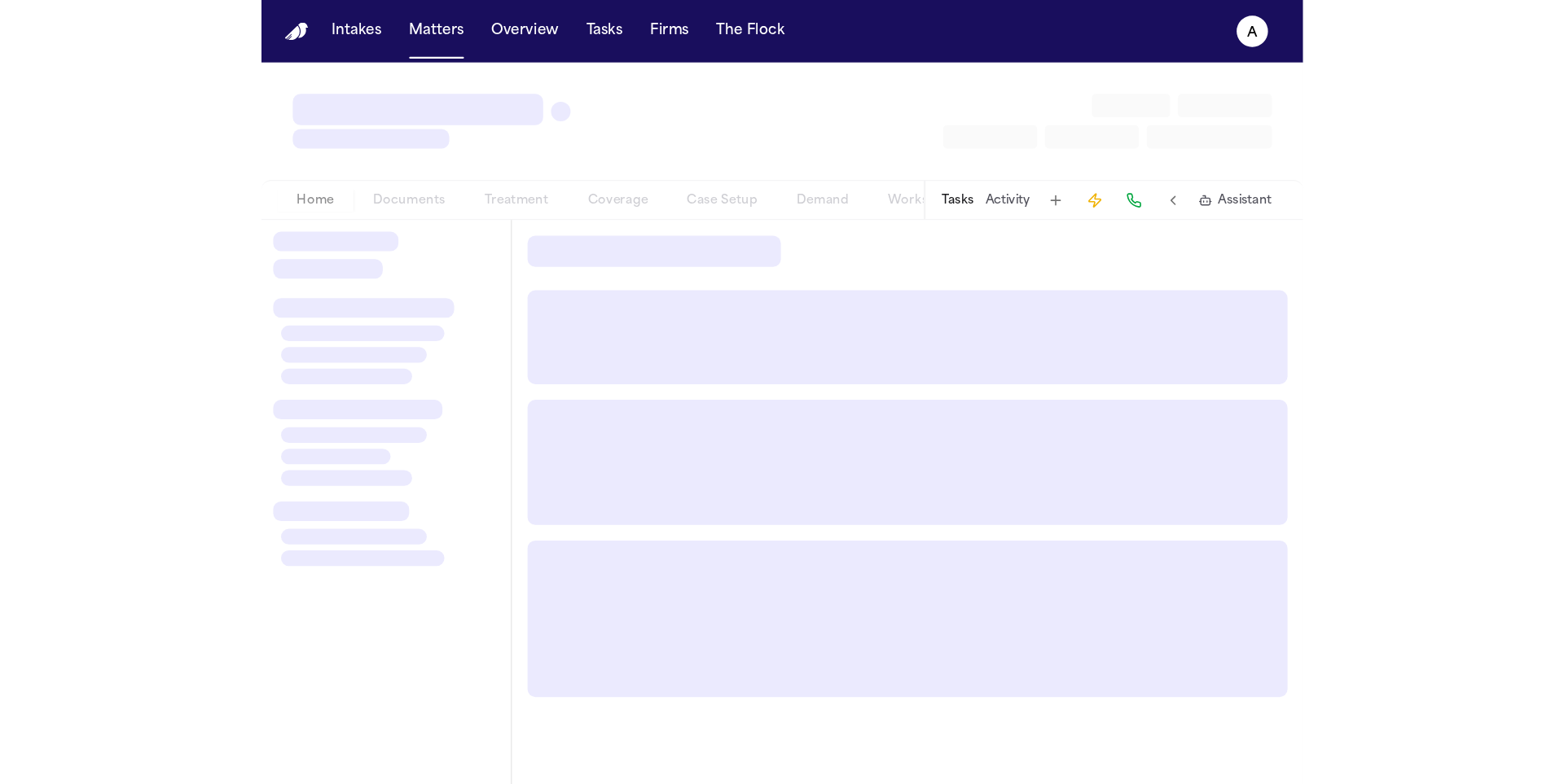 scroll, scrollTop: 0, scrollLeft: 0, axis: both 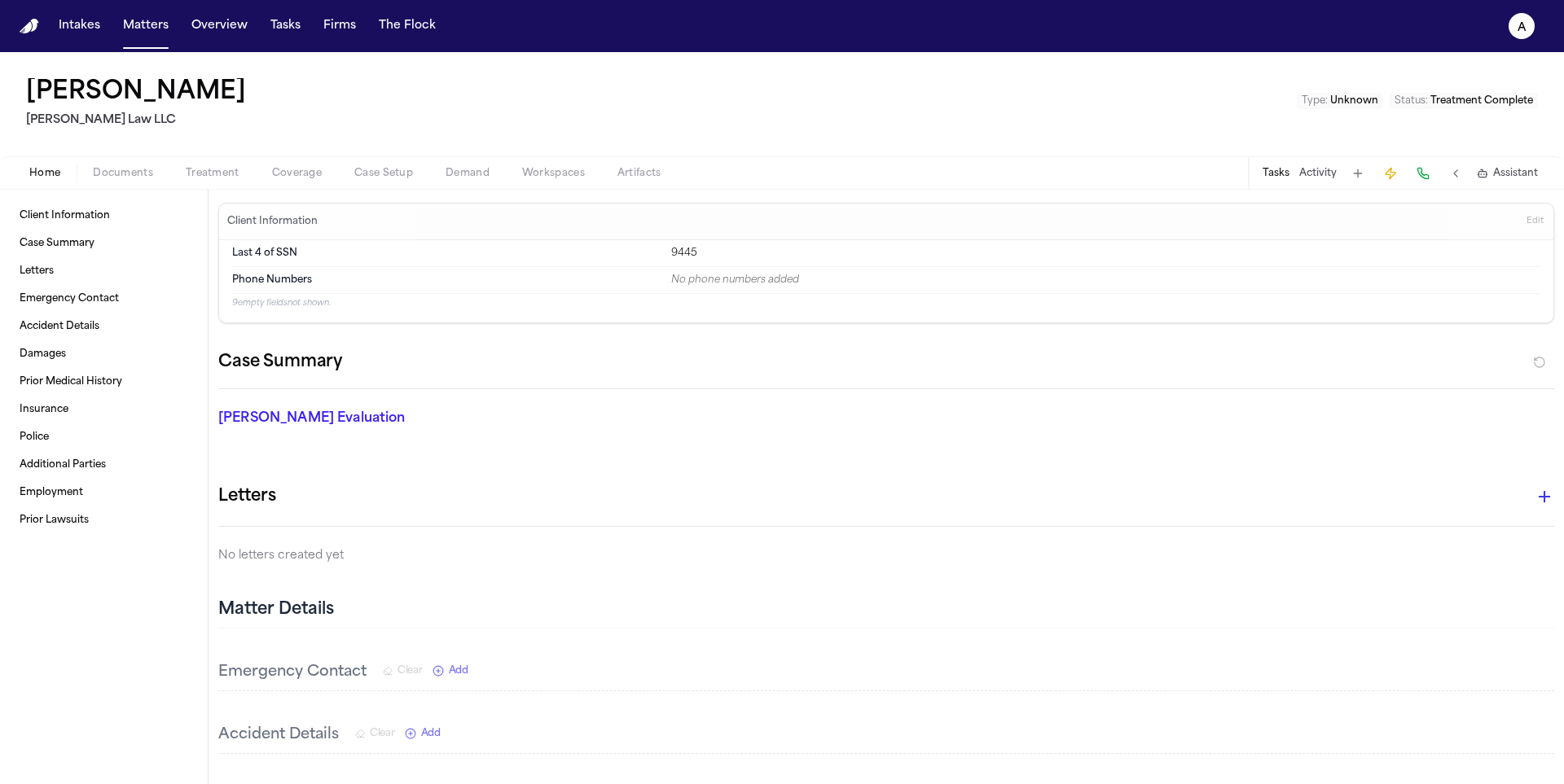 click on "Home" at bounding box center (45, 173) 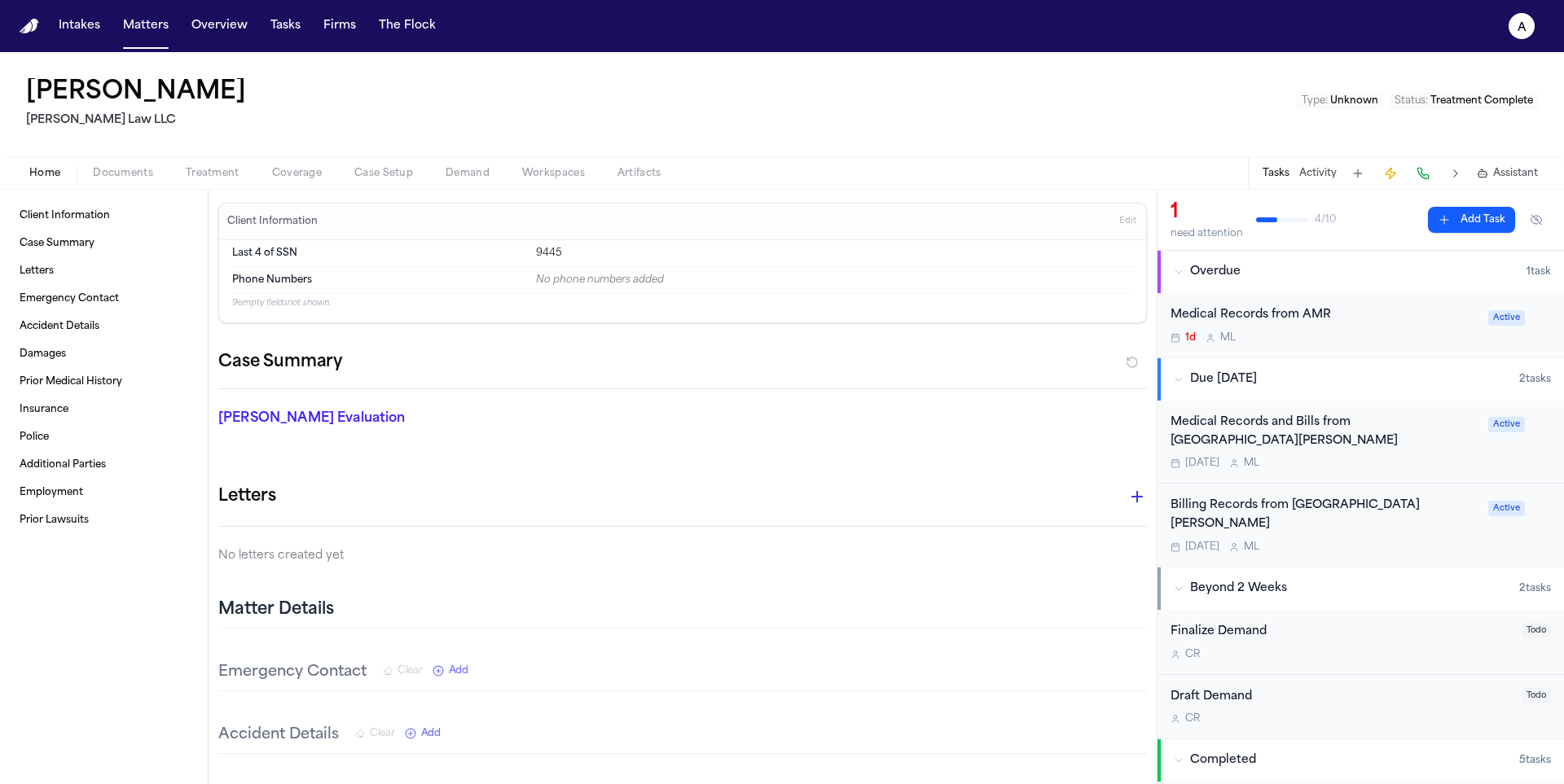 click on "[DATE] M L" at bounding box center (1325, 463) 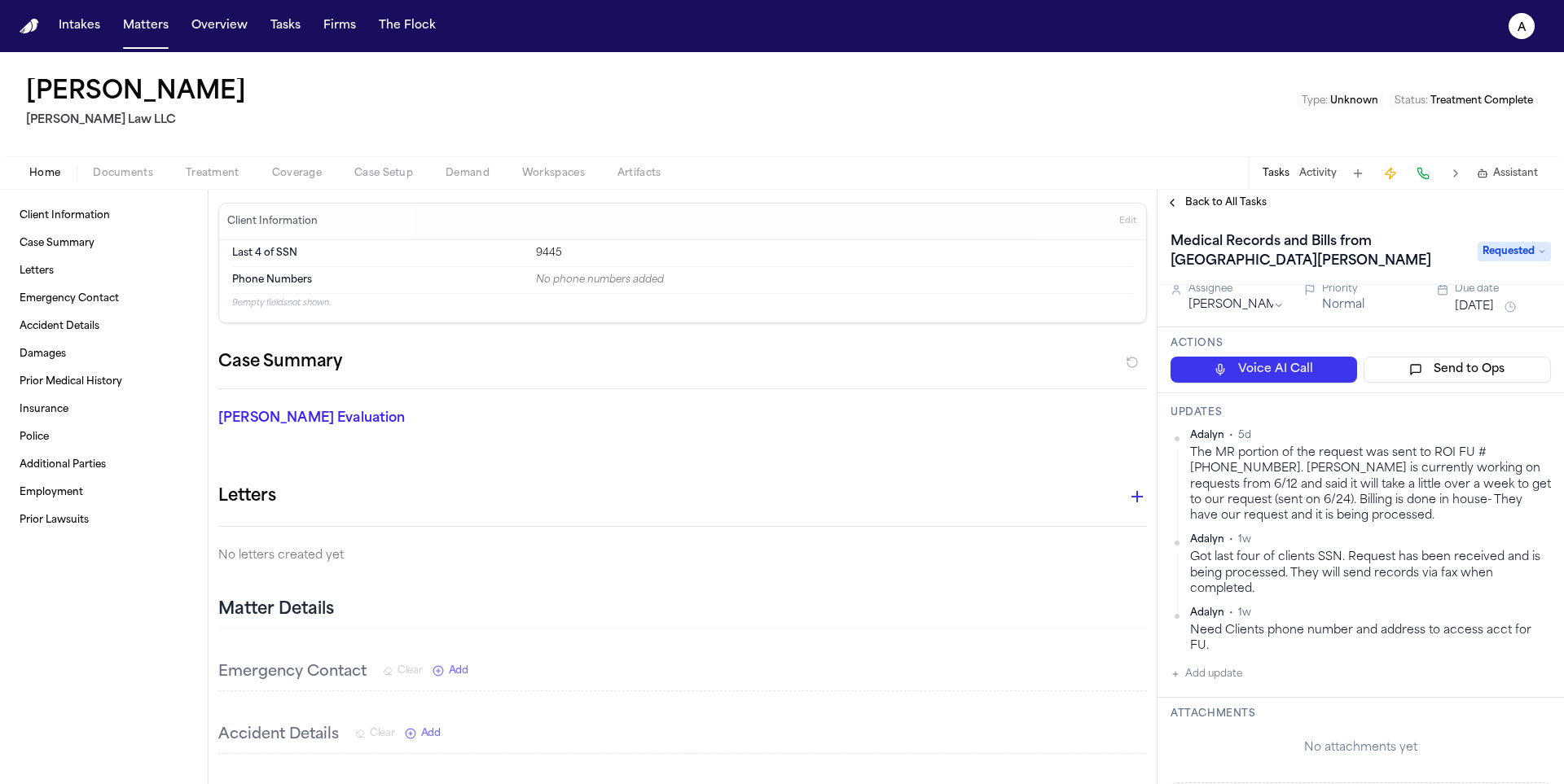 scroll, scrollTop: 0, scrollLeft: 0, axis: both 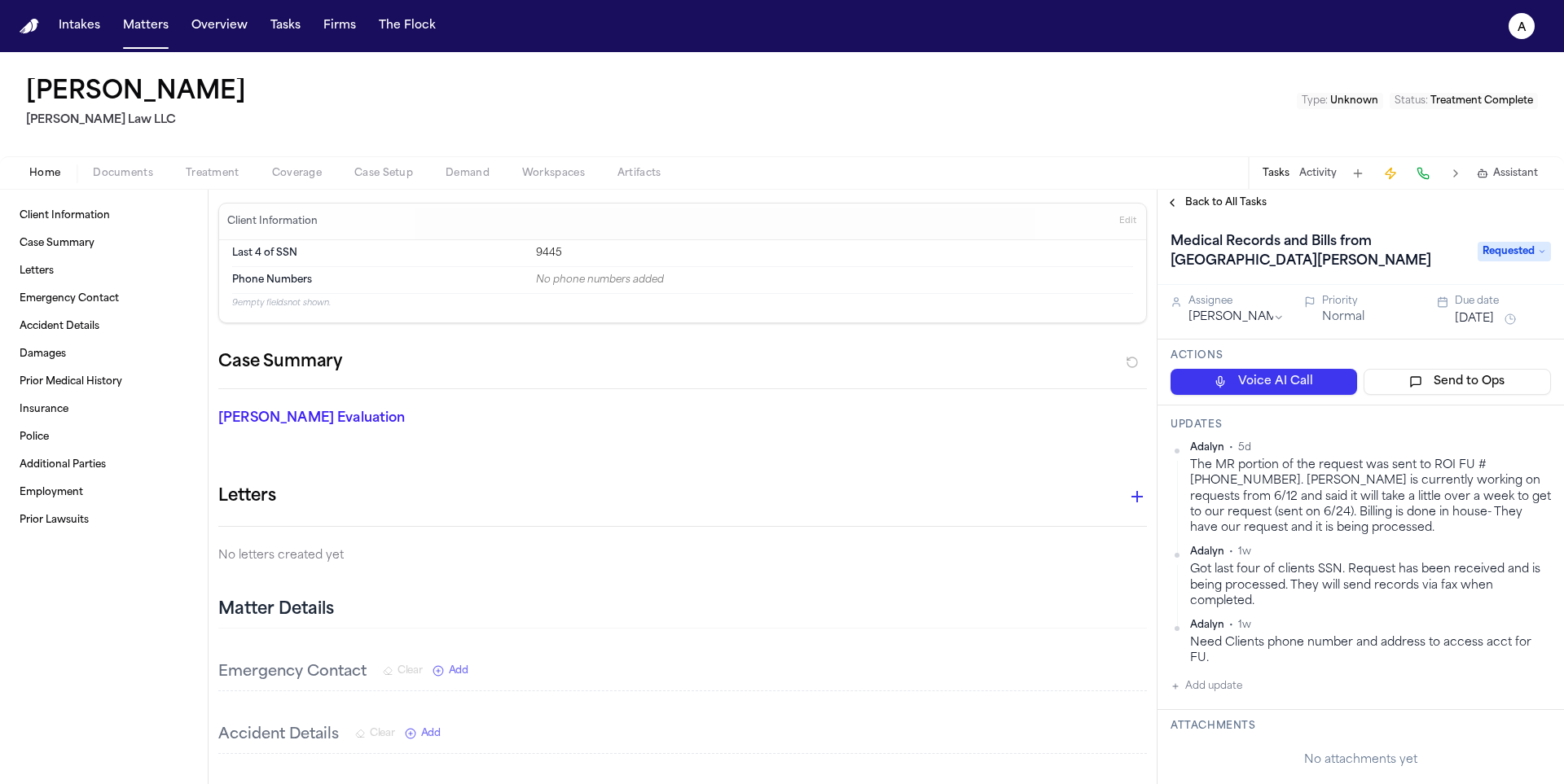 click on "Back to All Tasks" at bounding box center [1226, 203] 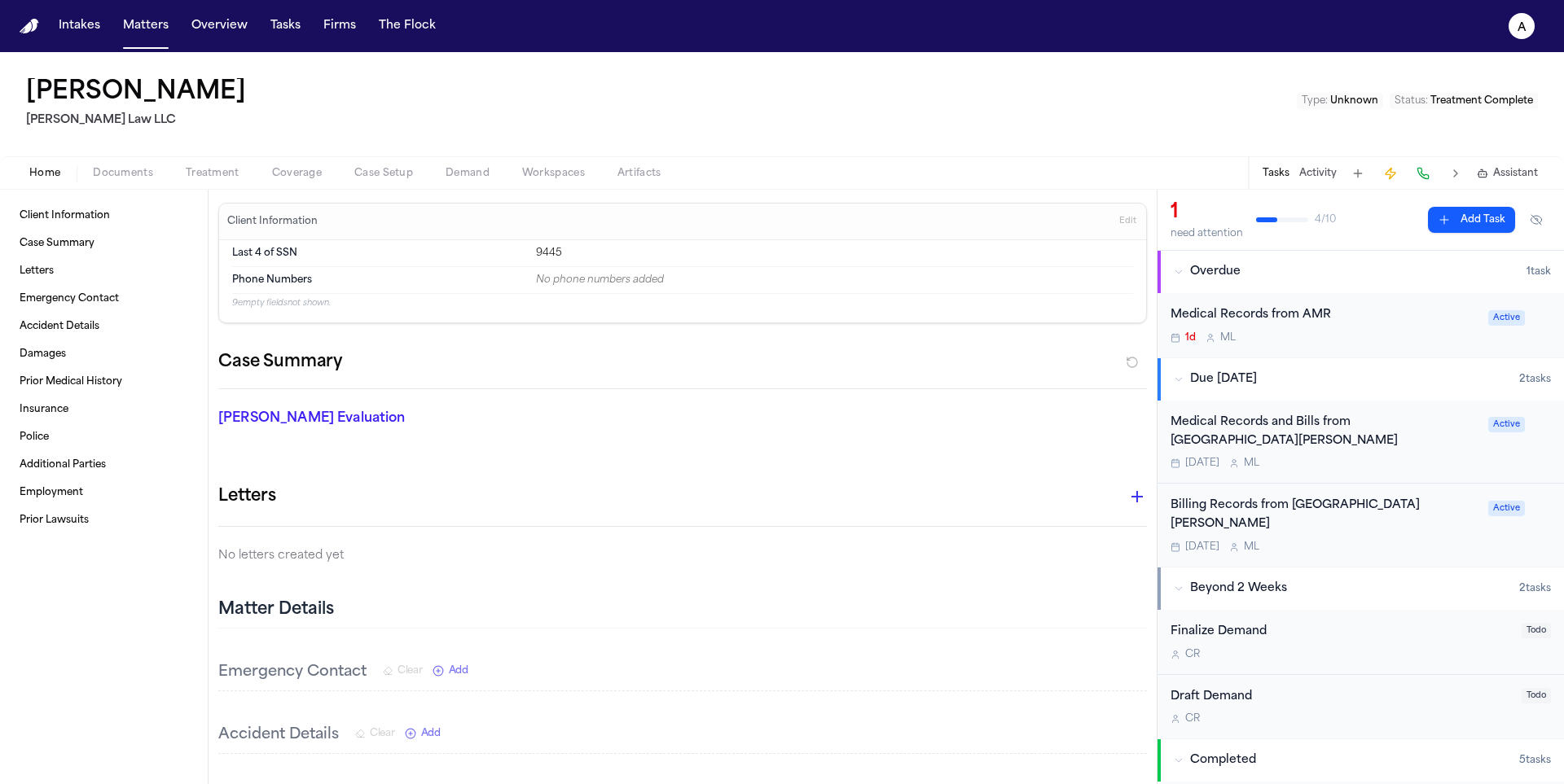 click on "[DATE] M L" at bounding box center (1325, 547) 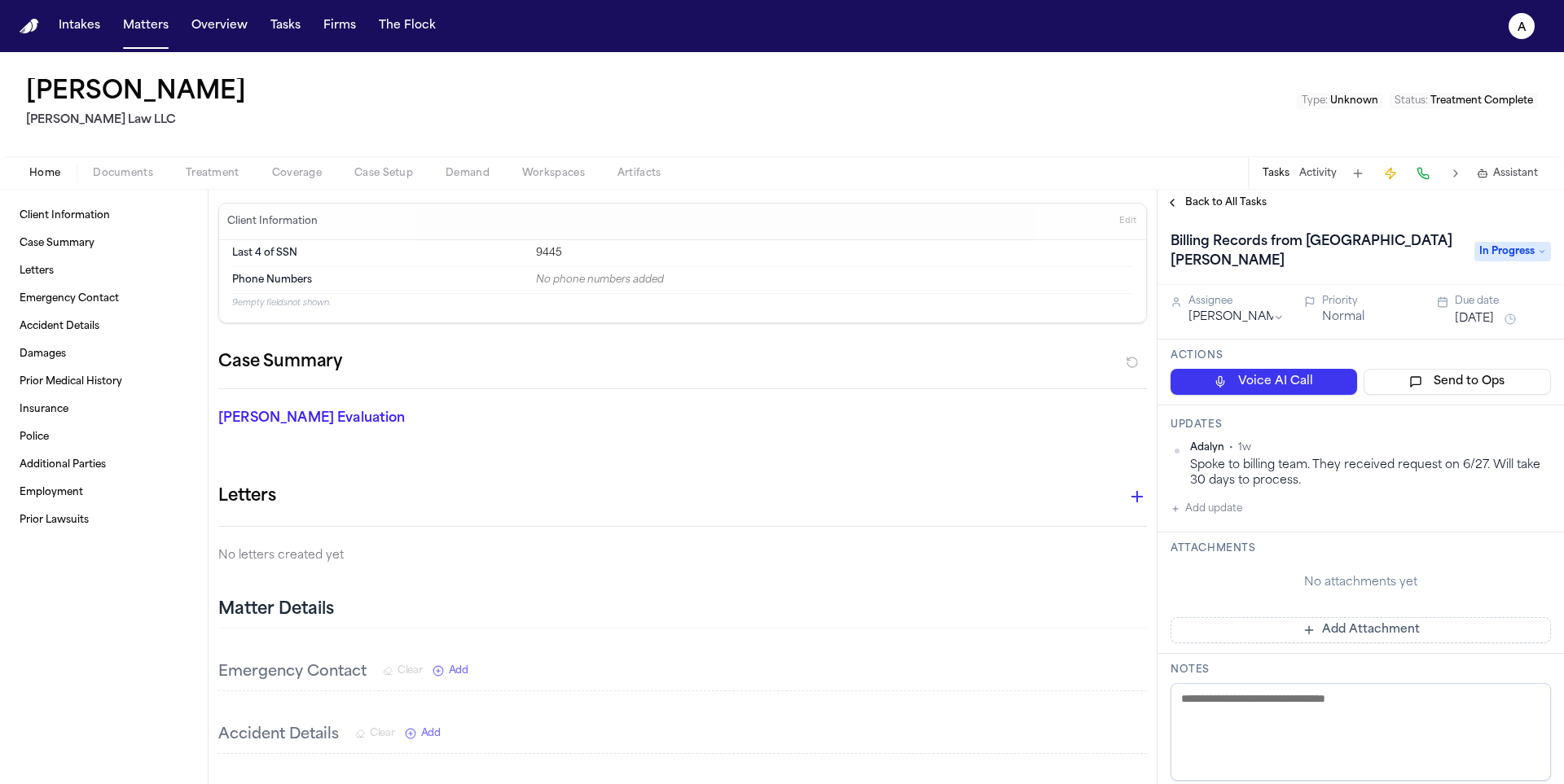 click on "Back to All Tasks" at bounding box center [1226, 203] 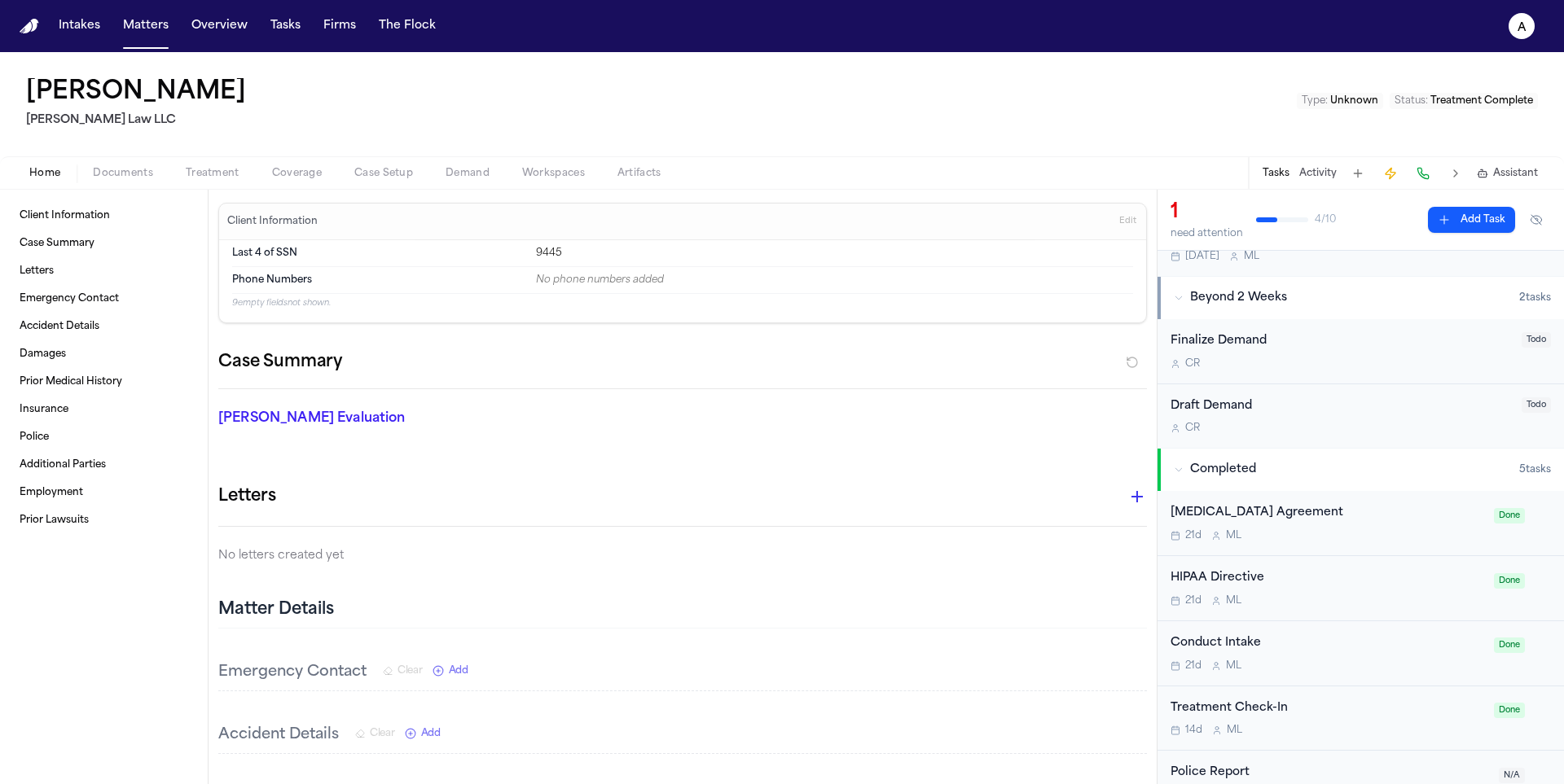 scroll, scrollTop: 0, scrollLeft: 0, axis: both 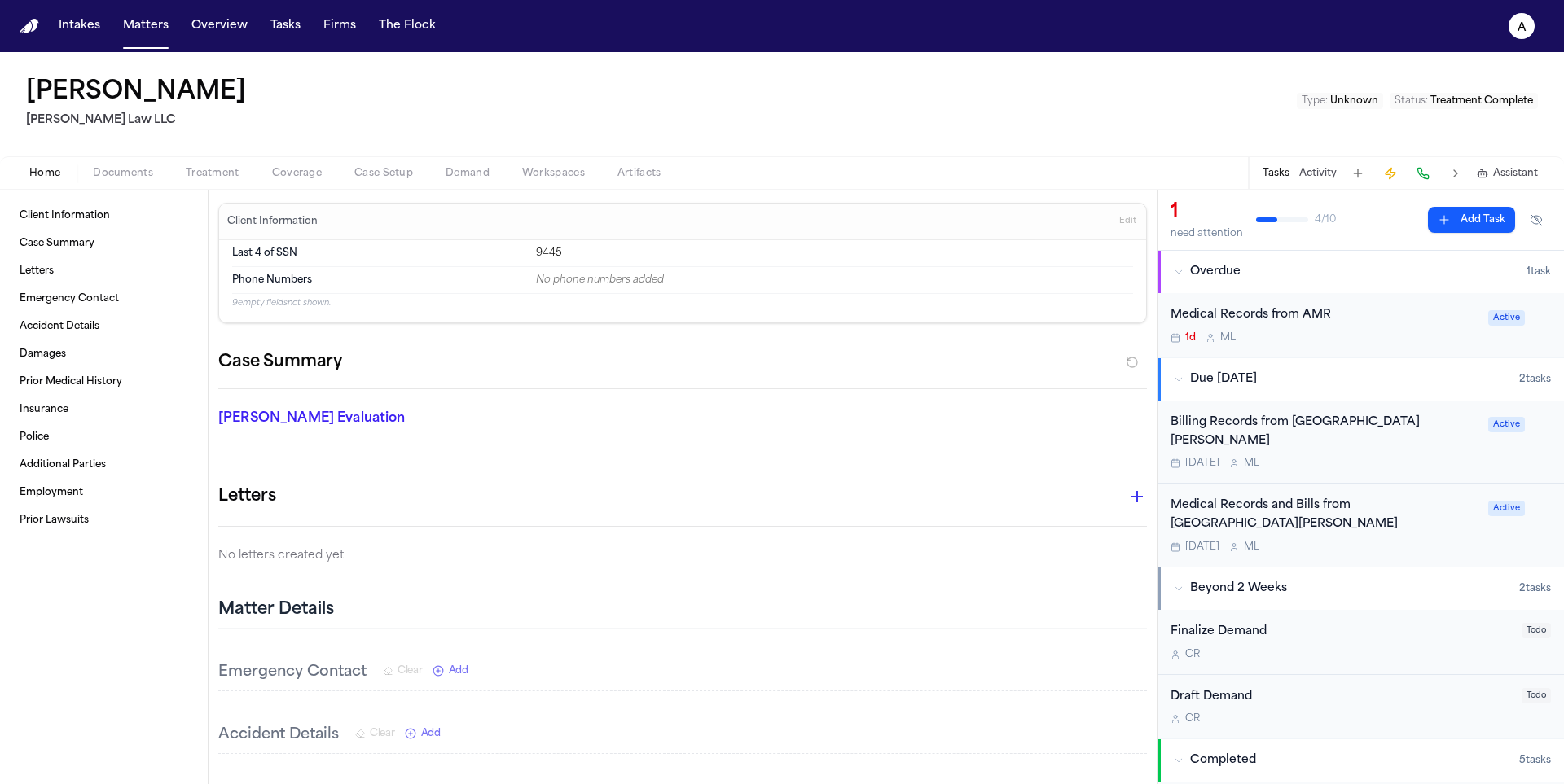 click on "1d M L" at bounding box center [1325, 338] 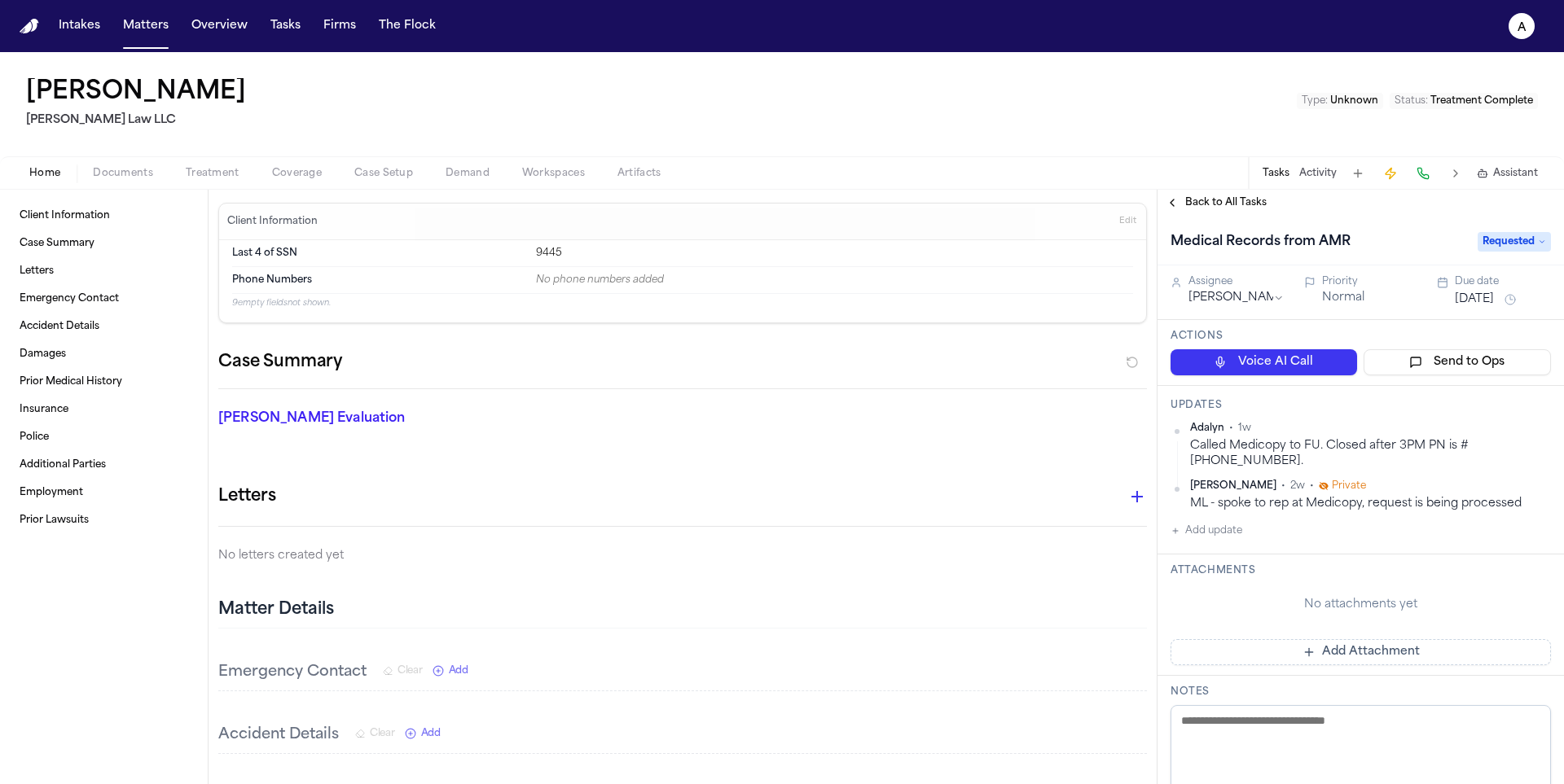 click on "Back to All Tasks" at bounding box center [1226, 203] 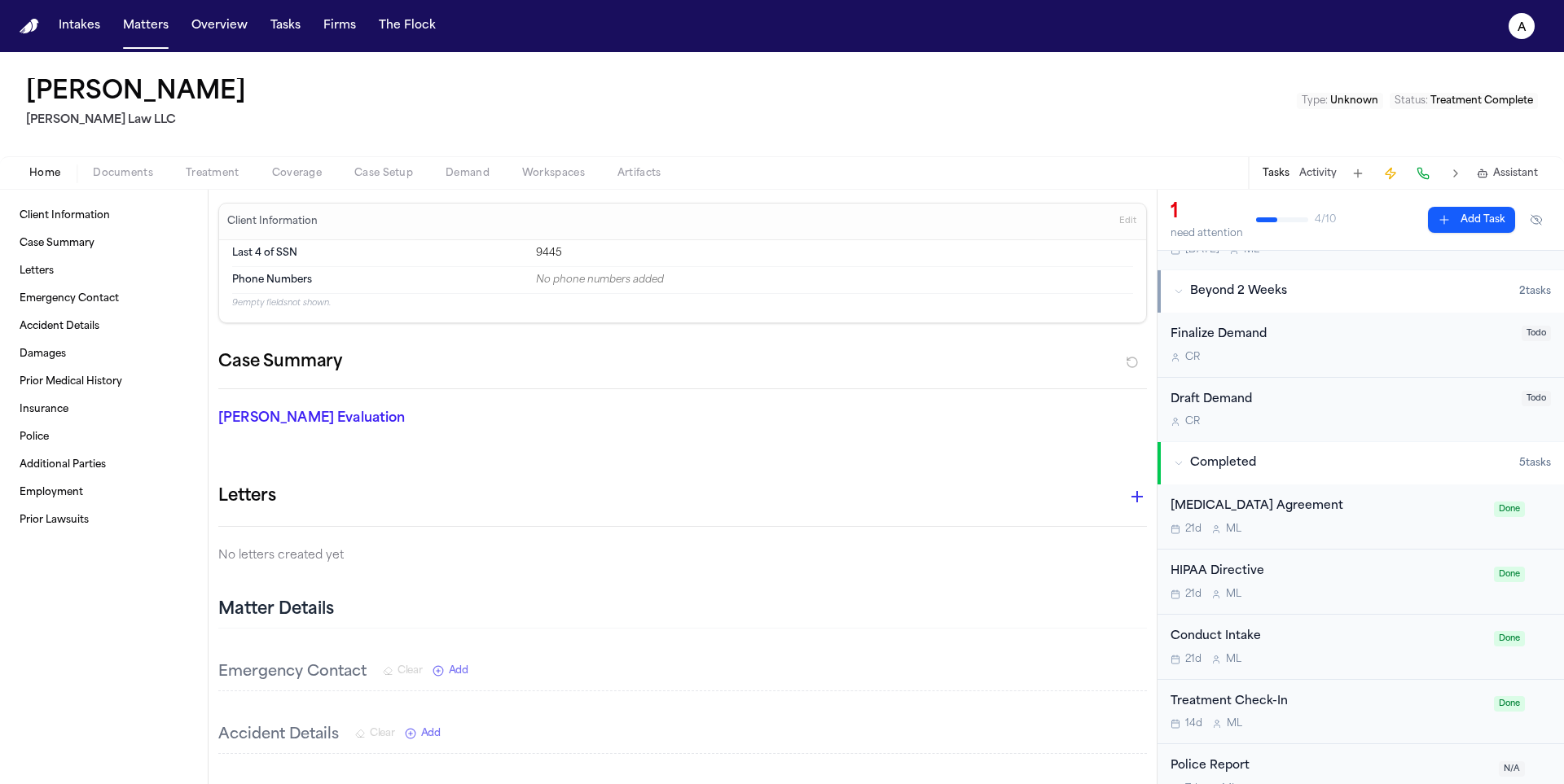 scroll, scrollTop: 303, scrollLeft: 0, axis: vertical 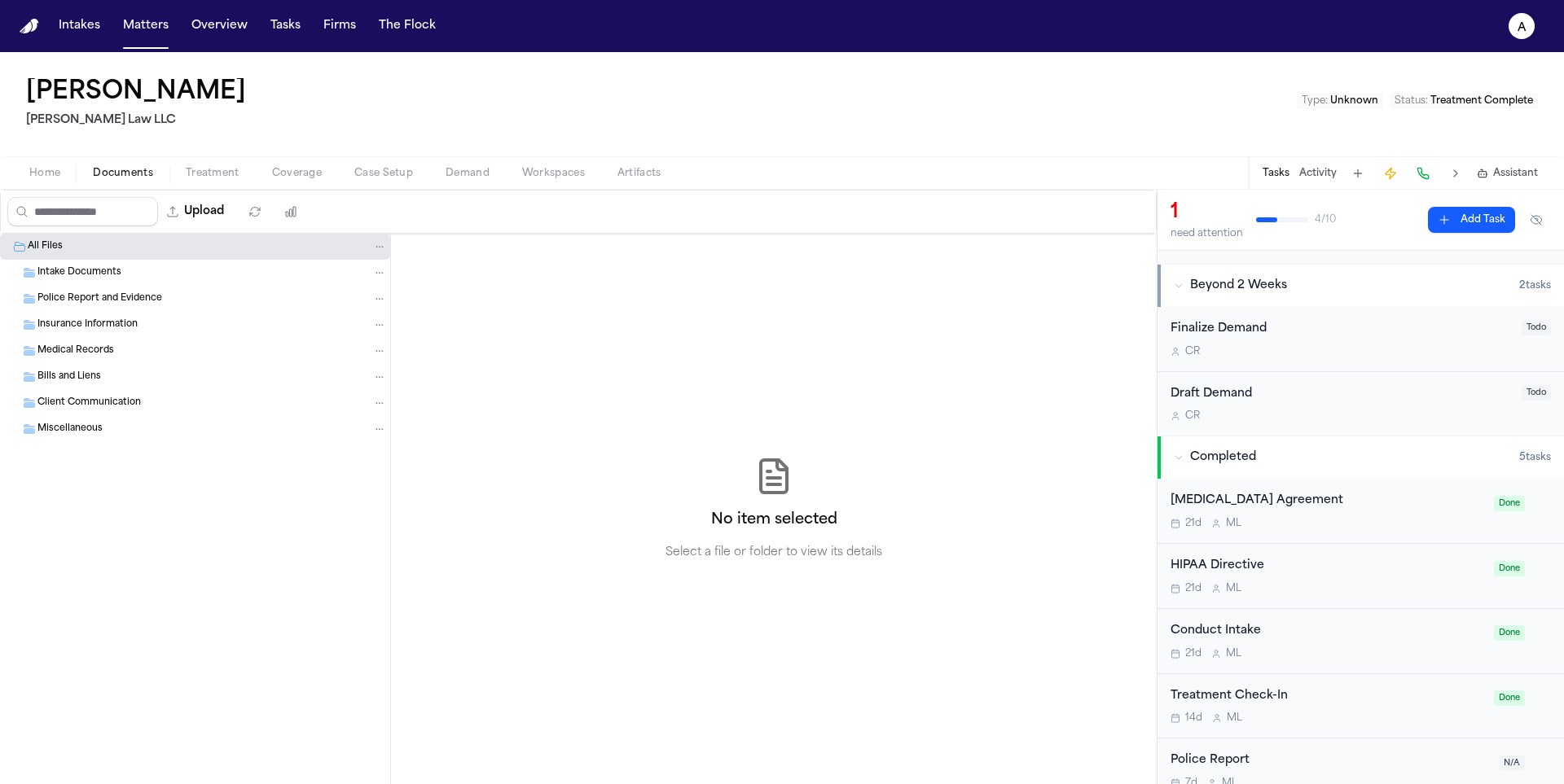 click on "Documents" at bounding box center (123, 173) 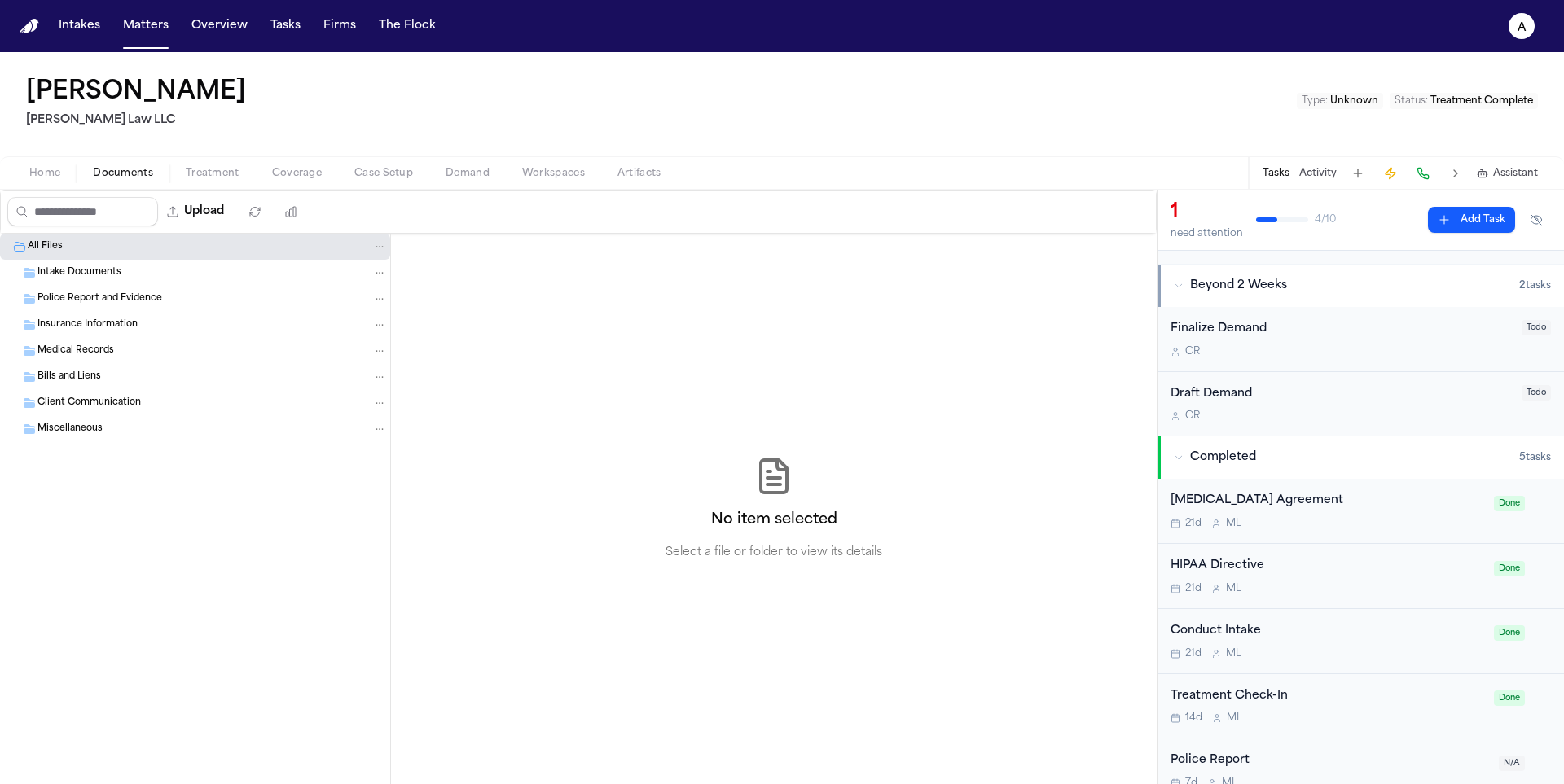 scroll, scrollTop: 0, scrollLeft: 0, axis: both 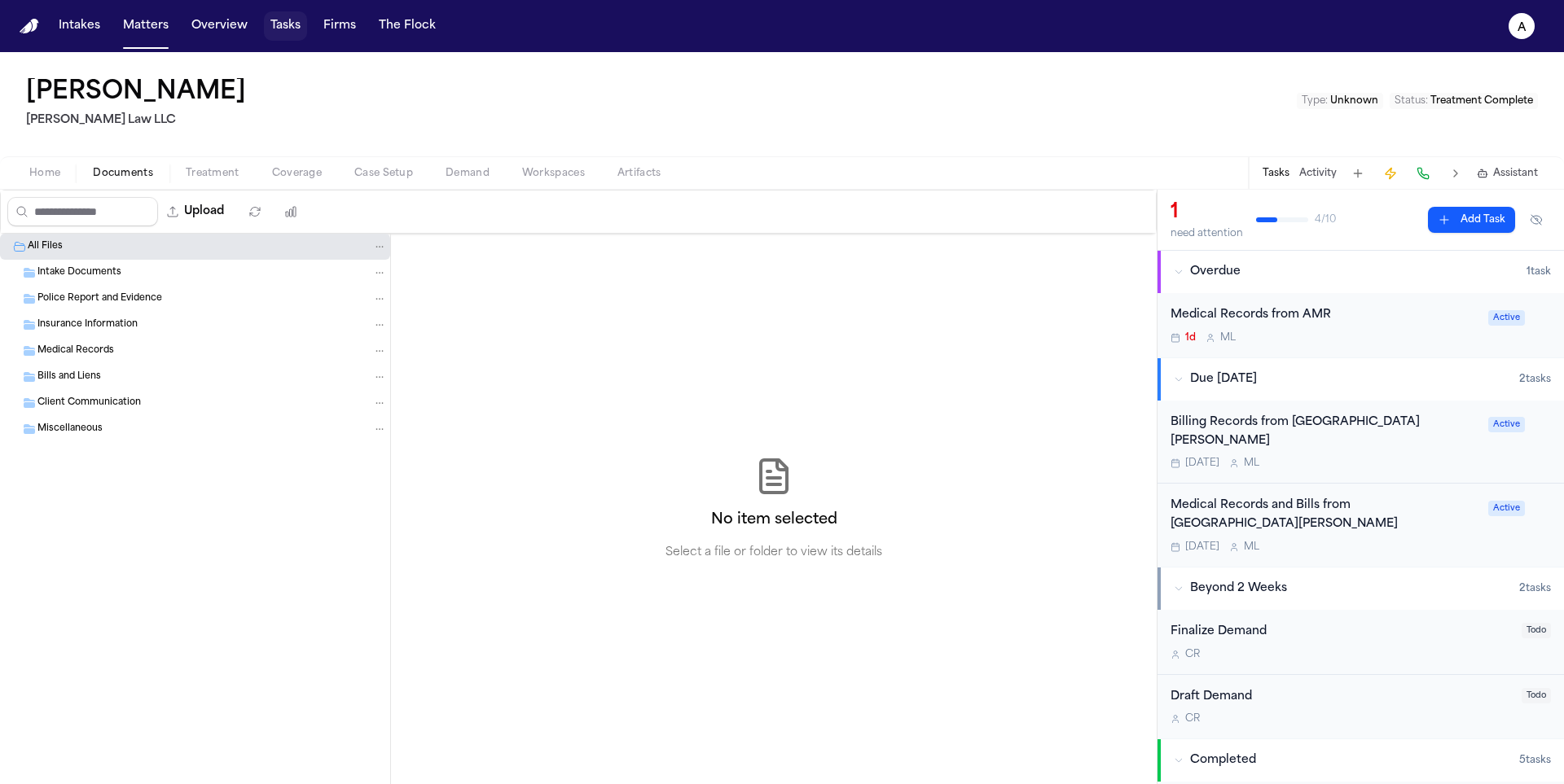 click on "Tasks" at bounding box center [285, 26] 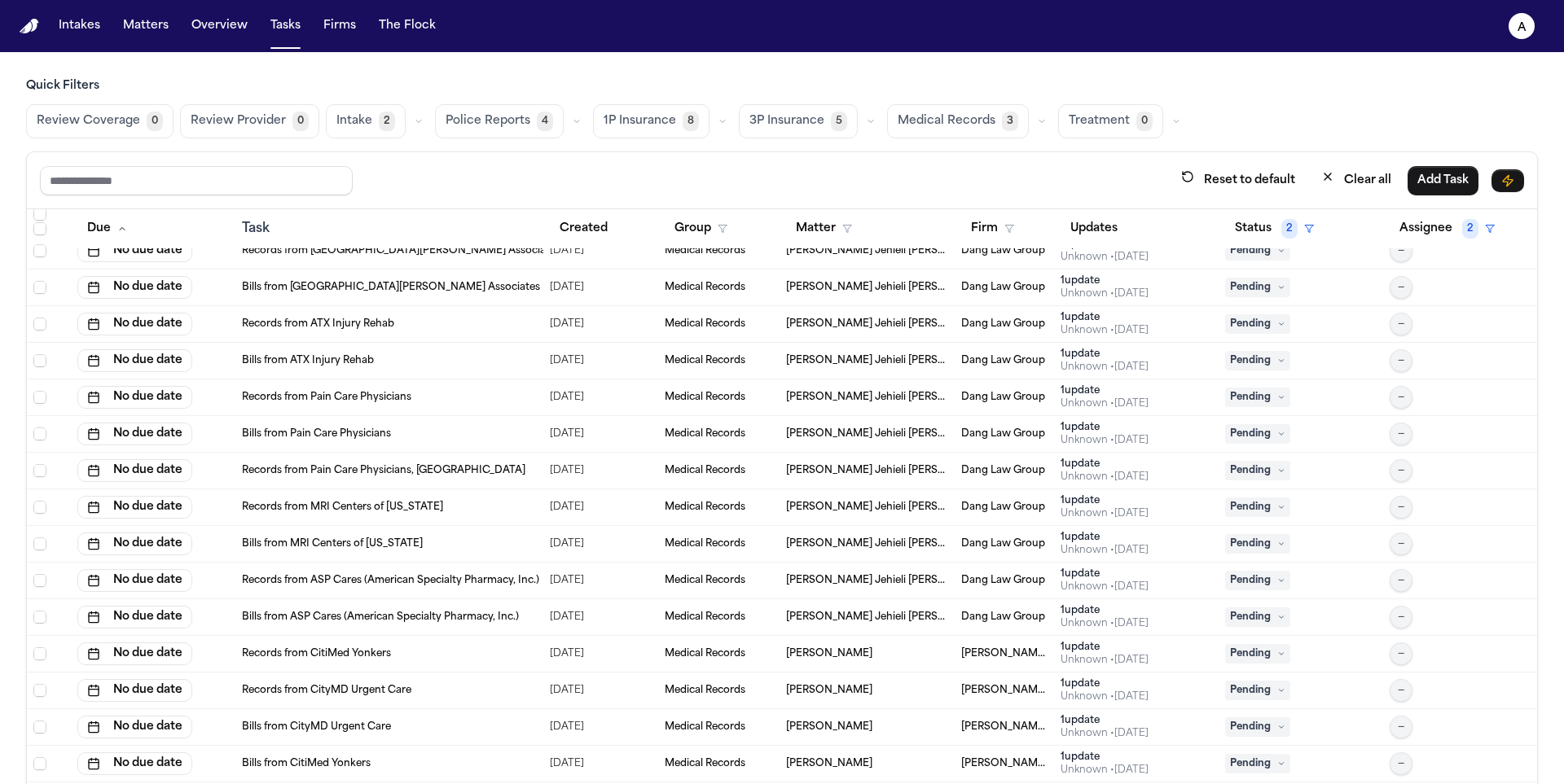 scroll, scrollTop: 1376, scrollLeft: 0, axis: vertical 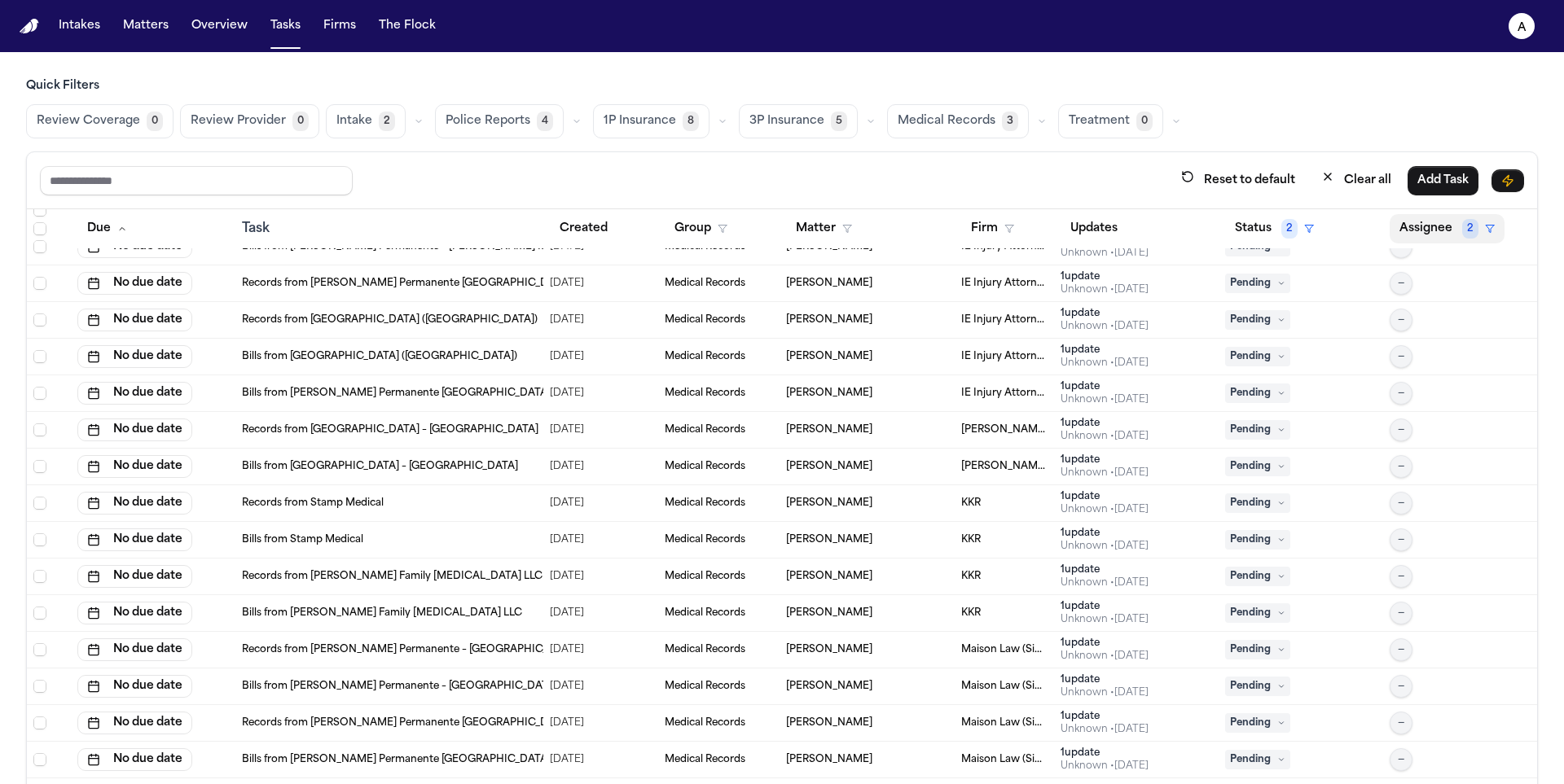 click on "Assignee 2" at bounding box center [1447, 229] 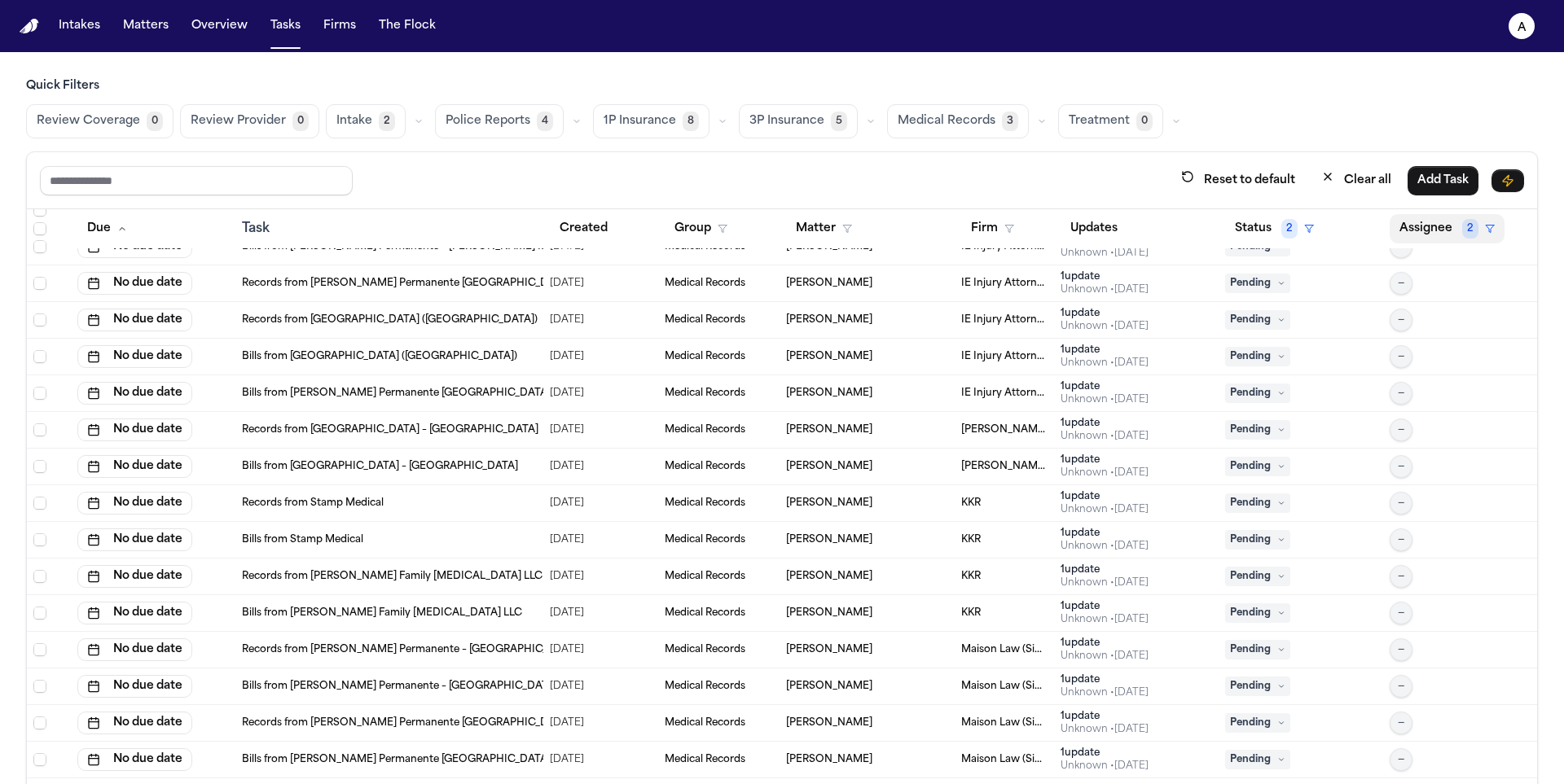 click on "Assignee 2" at bounding box center [1447, 229] 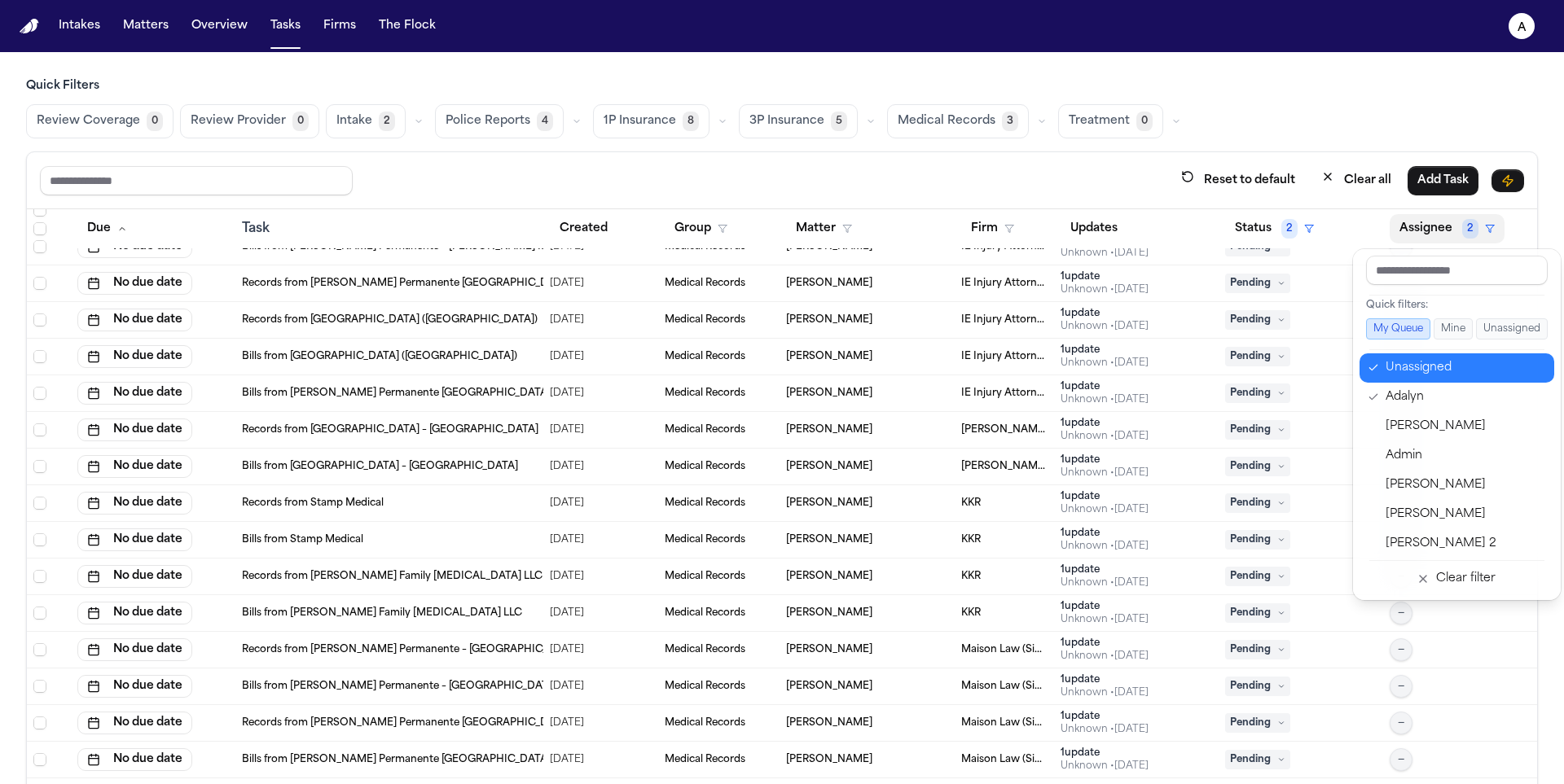 click on "Unassigned" at bounding box center (1465, 368) 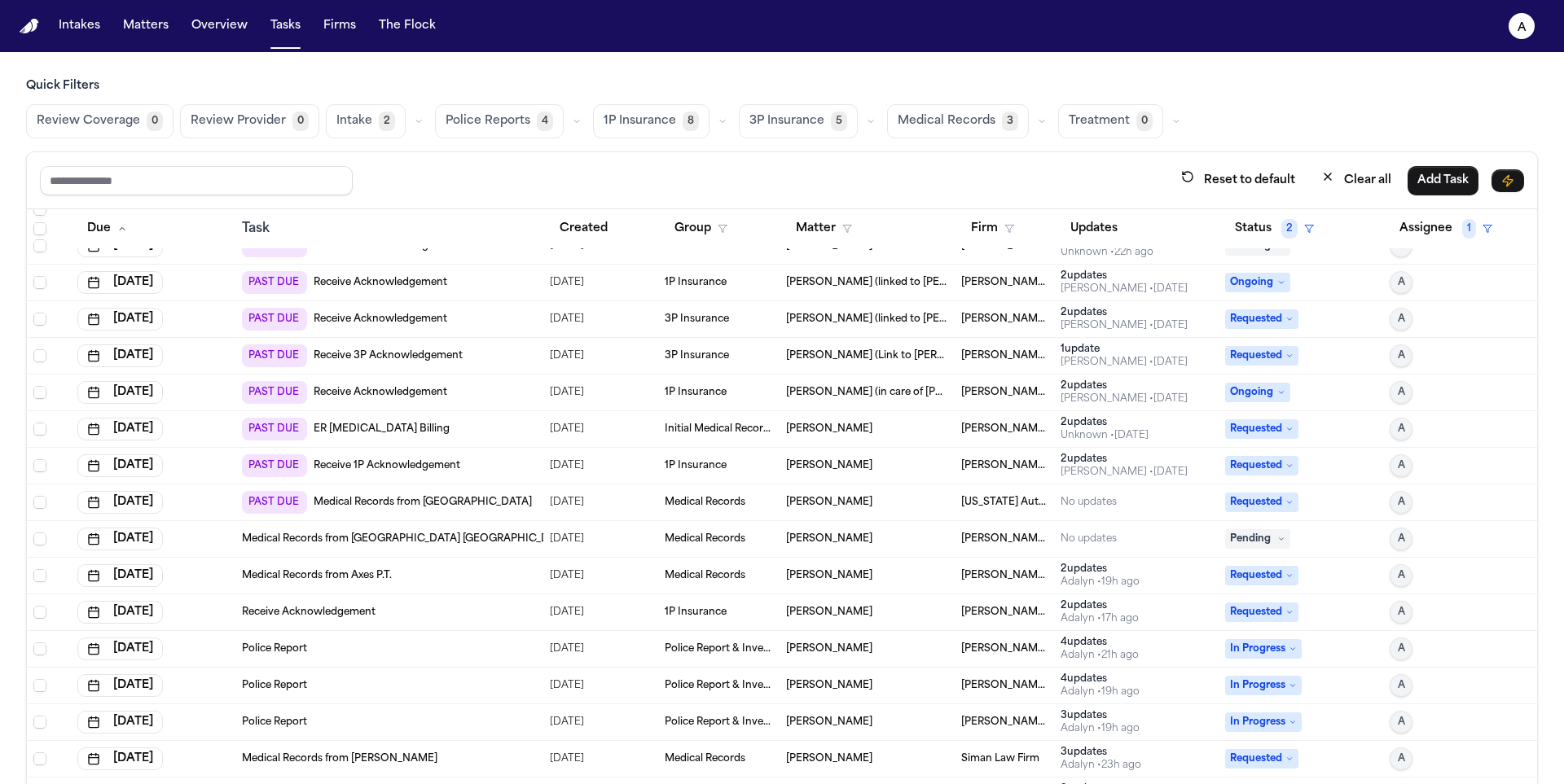 scroll, scrollTop: 0, scrollLeft: 0, axis: both 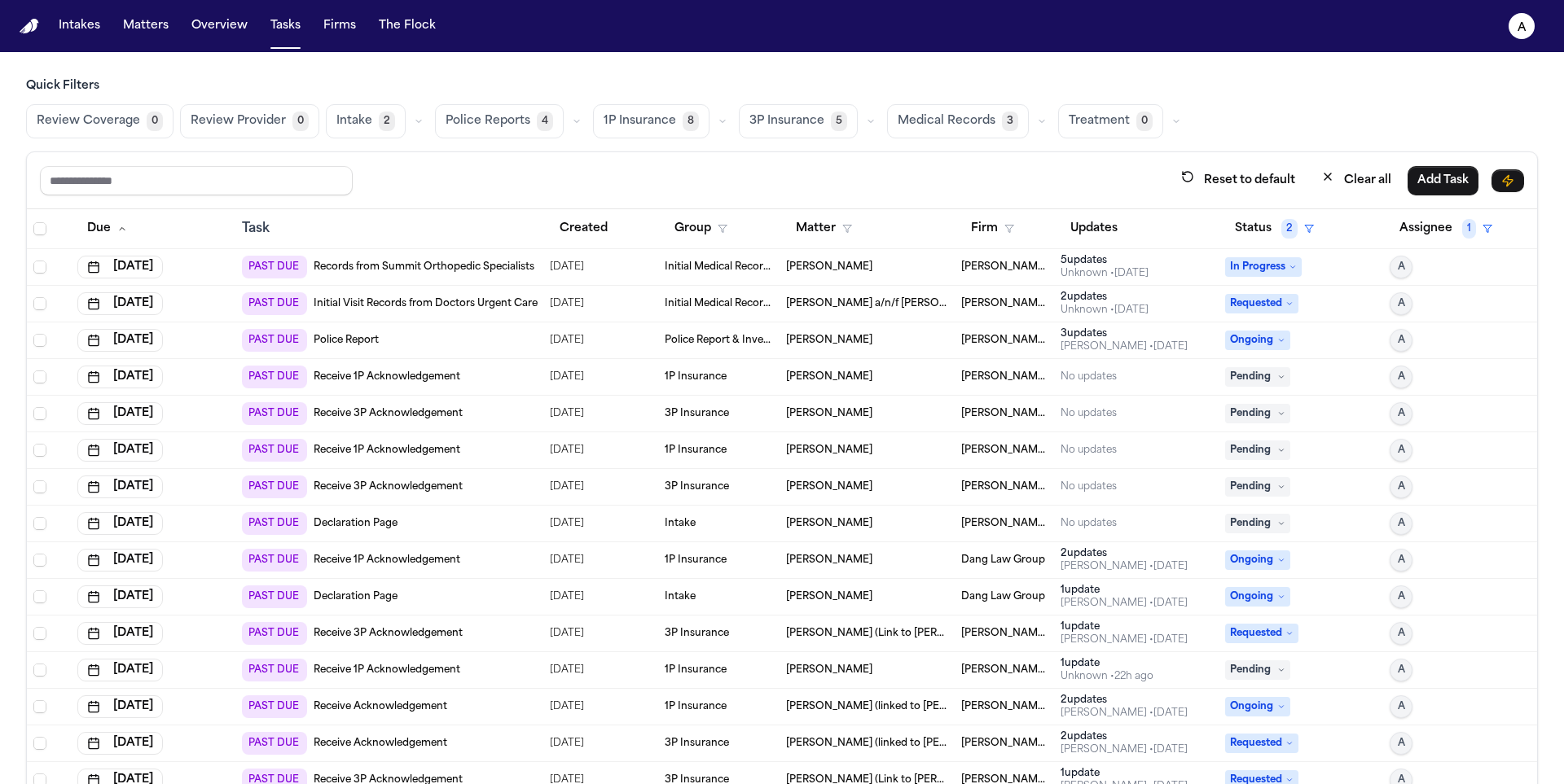 click on "[PERSON_NAME]" at bounding box center [868, 340] 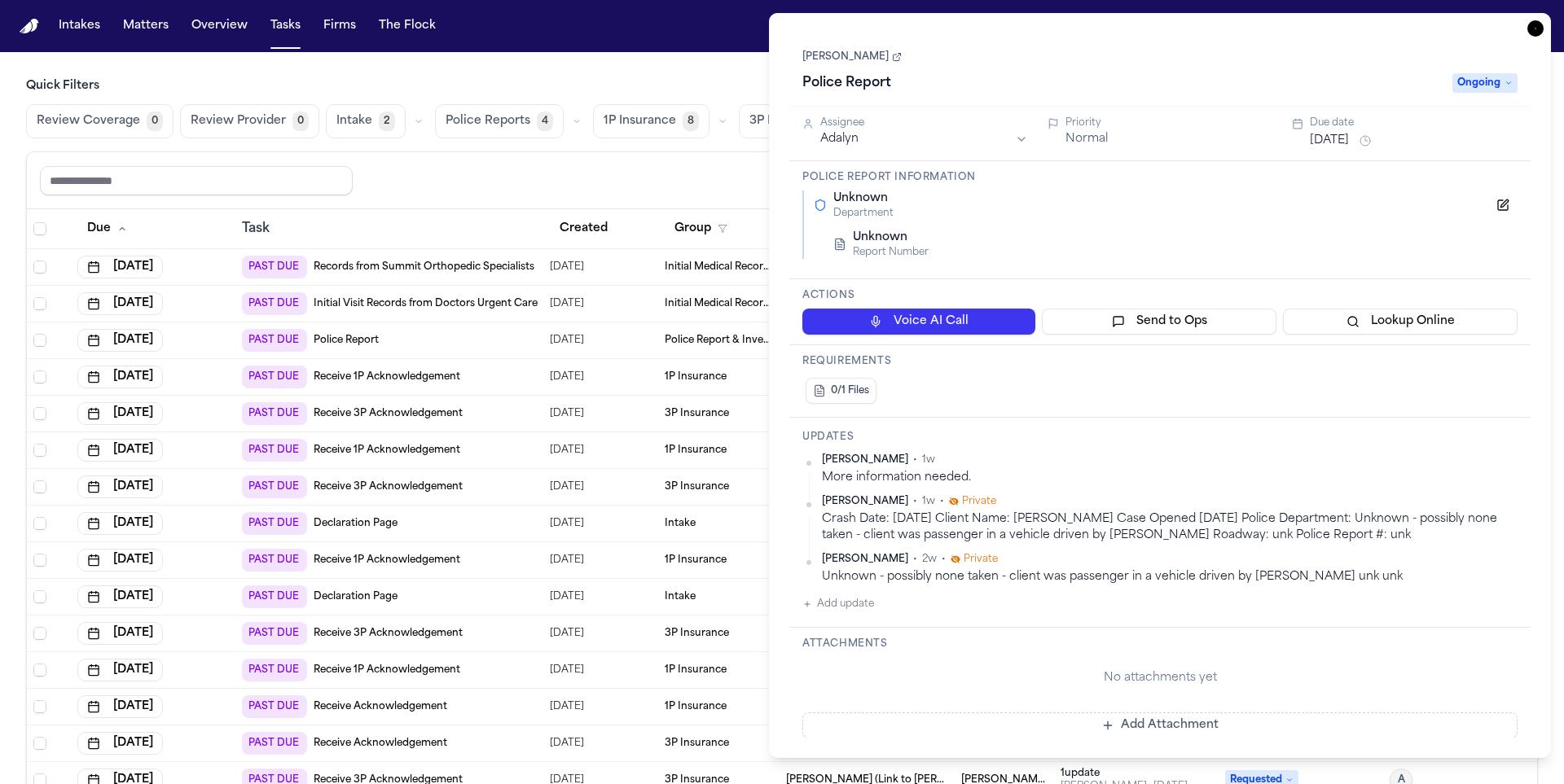 click 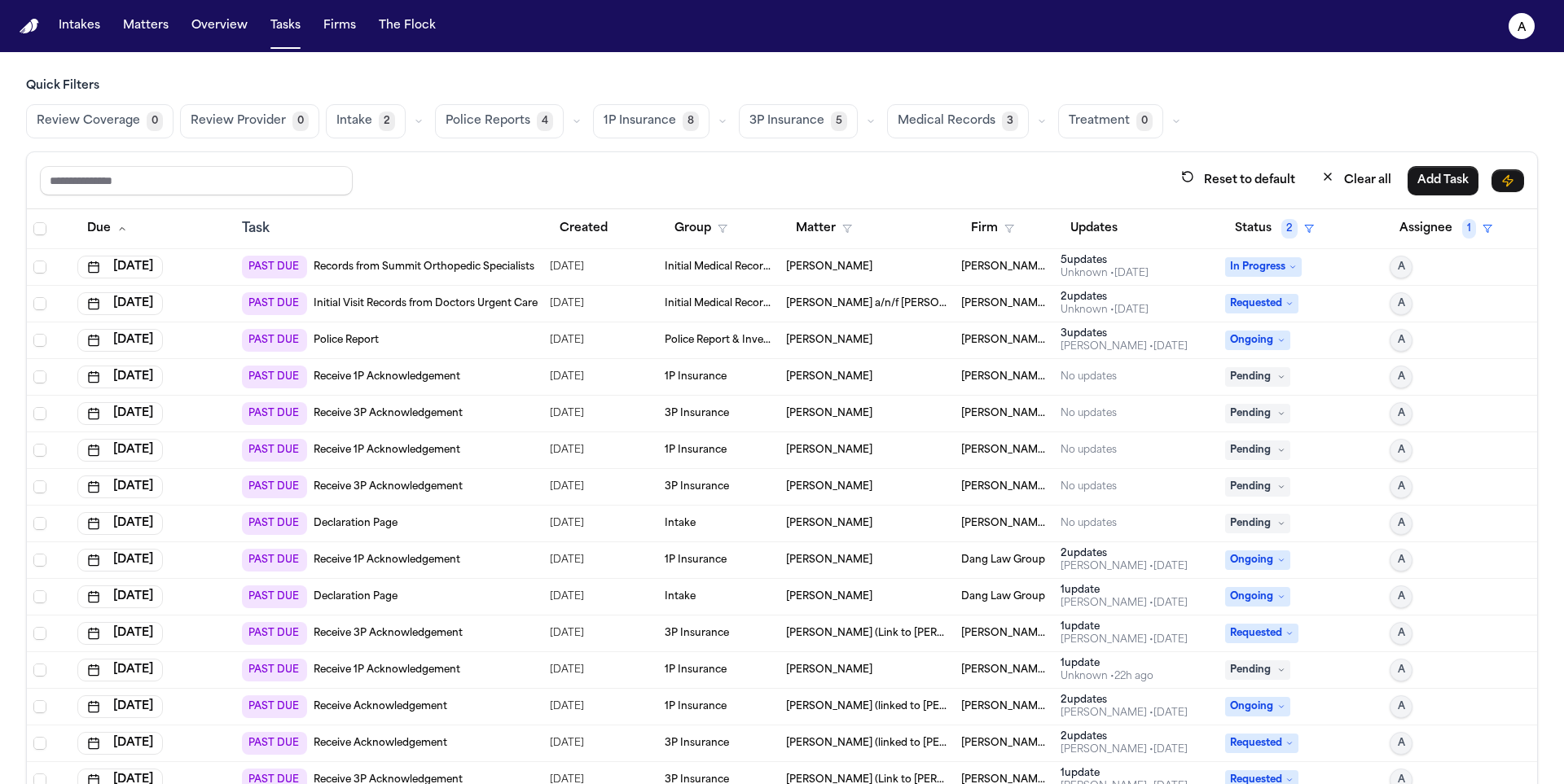 click on "[PERSON_NAME]" at bounding box center (868, 377) 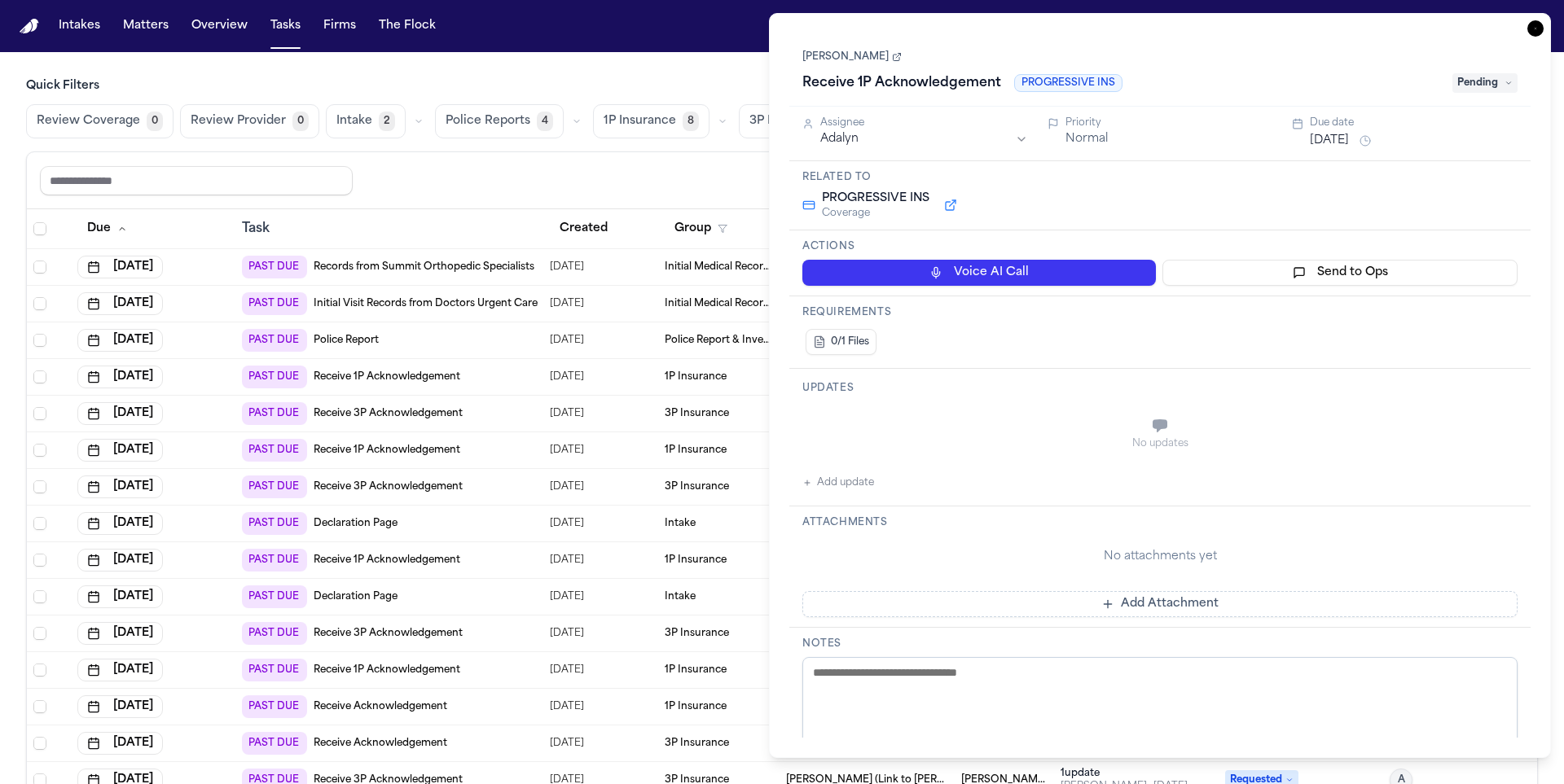 click on "[PERSON_NAME]" at bounding box center [852, 57] 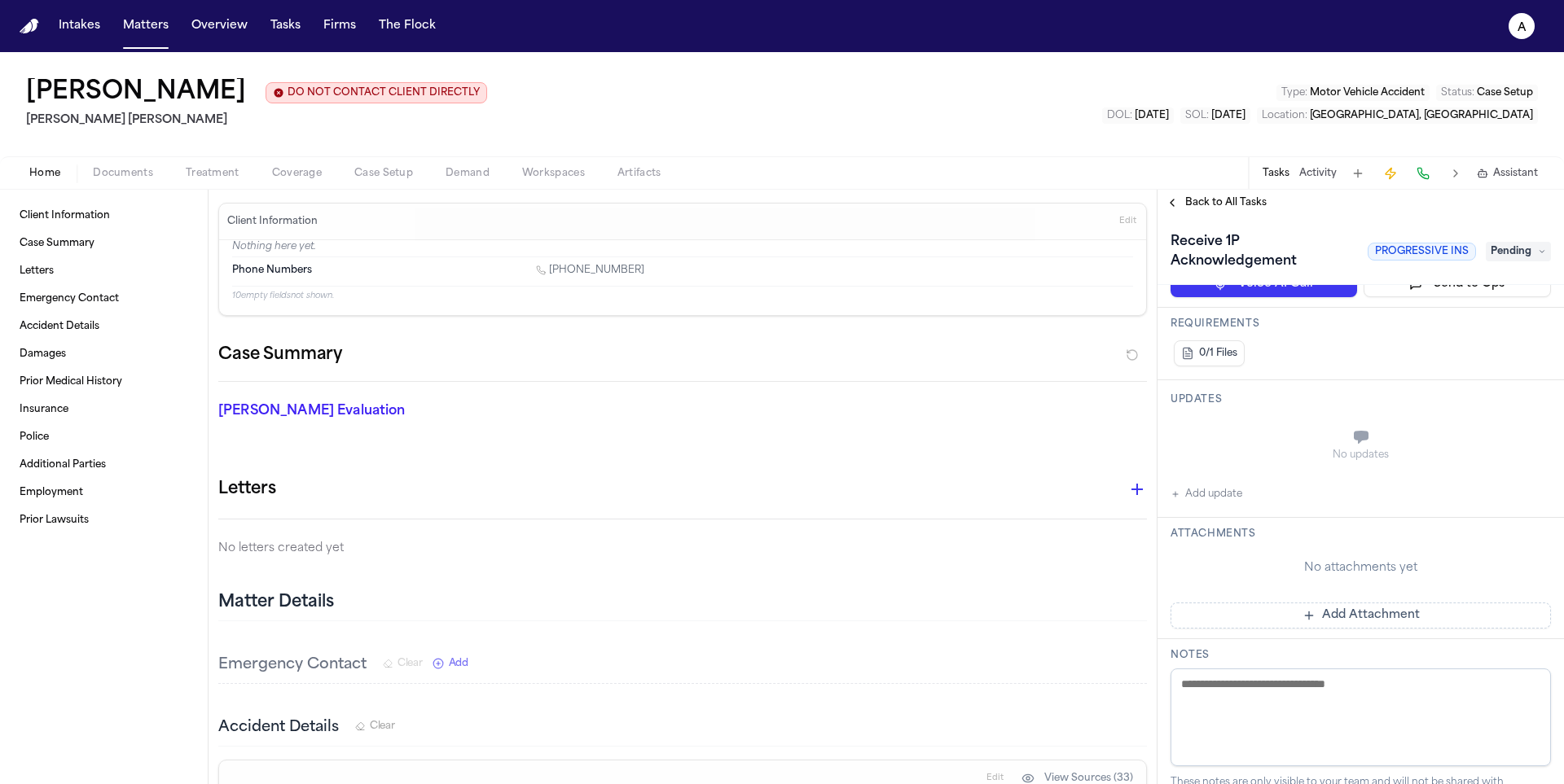 scroll, scrollTop: 0, scrollLeft: 0, axis: both 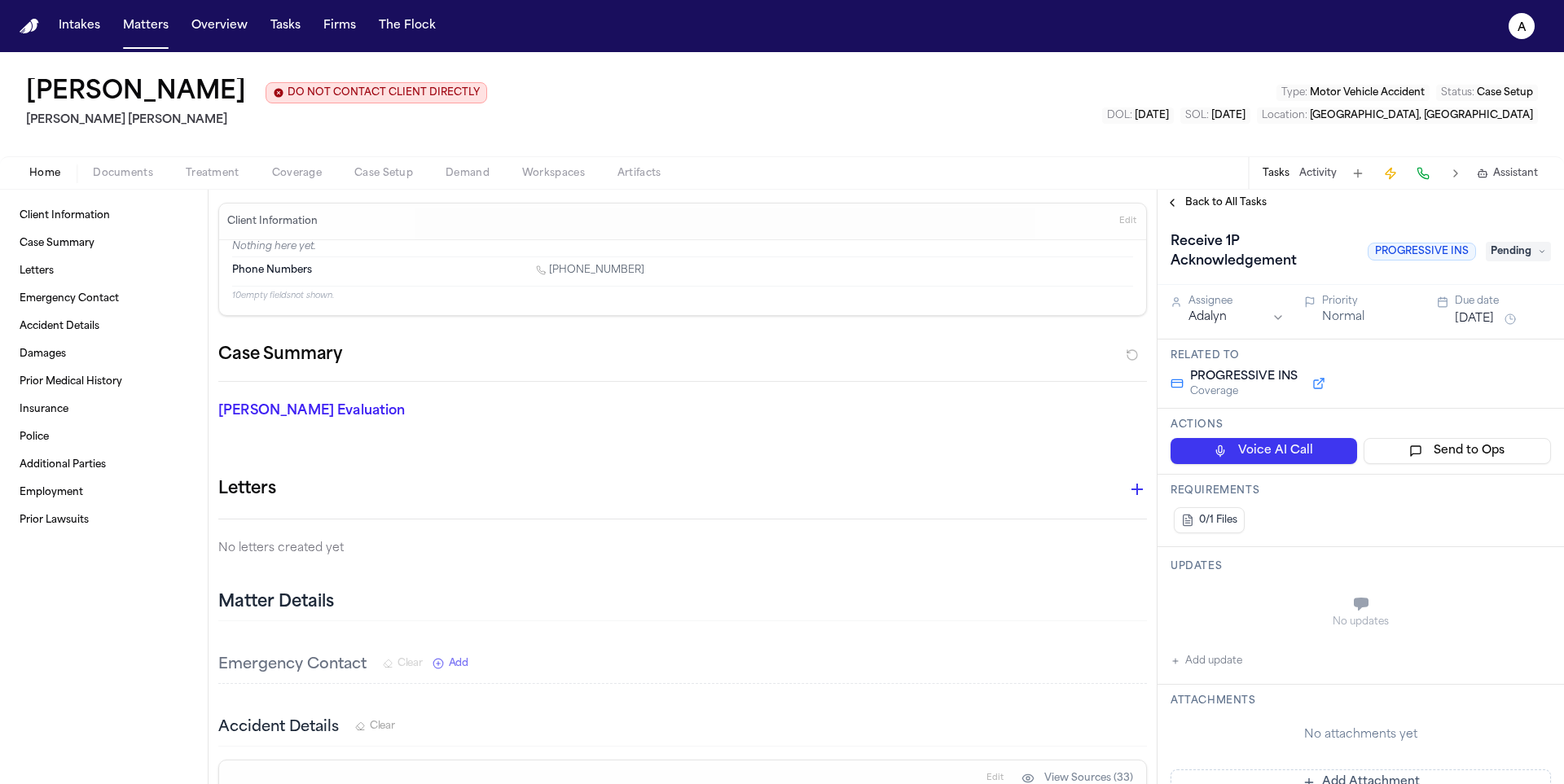 click on "Documents" at bounding box center [123, 173] 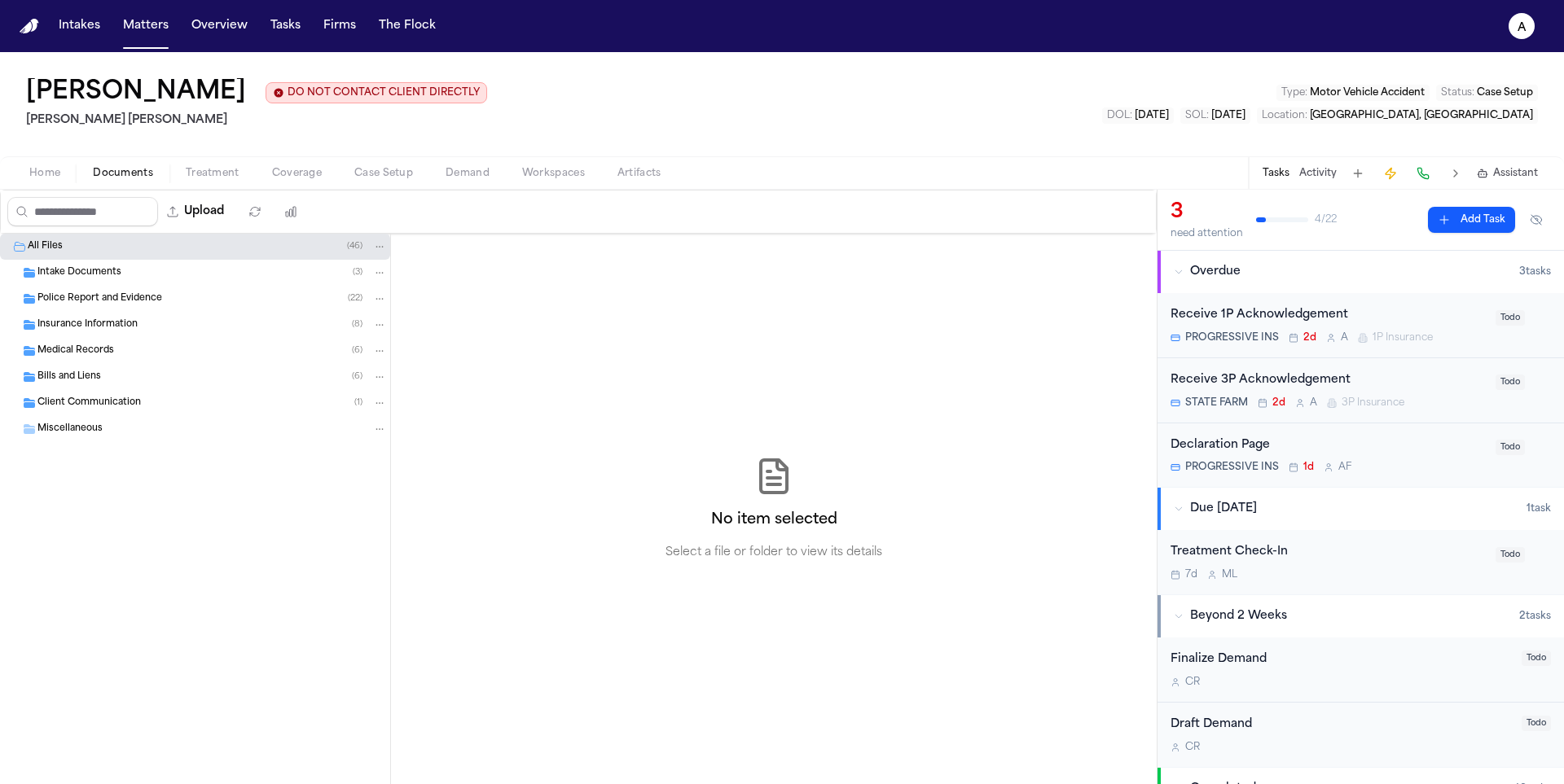 click on "Insurance Information ( 8 )" at bounding box center (212, 325) 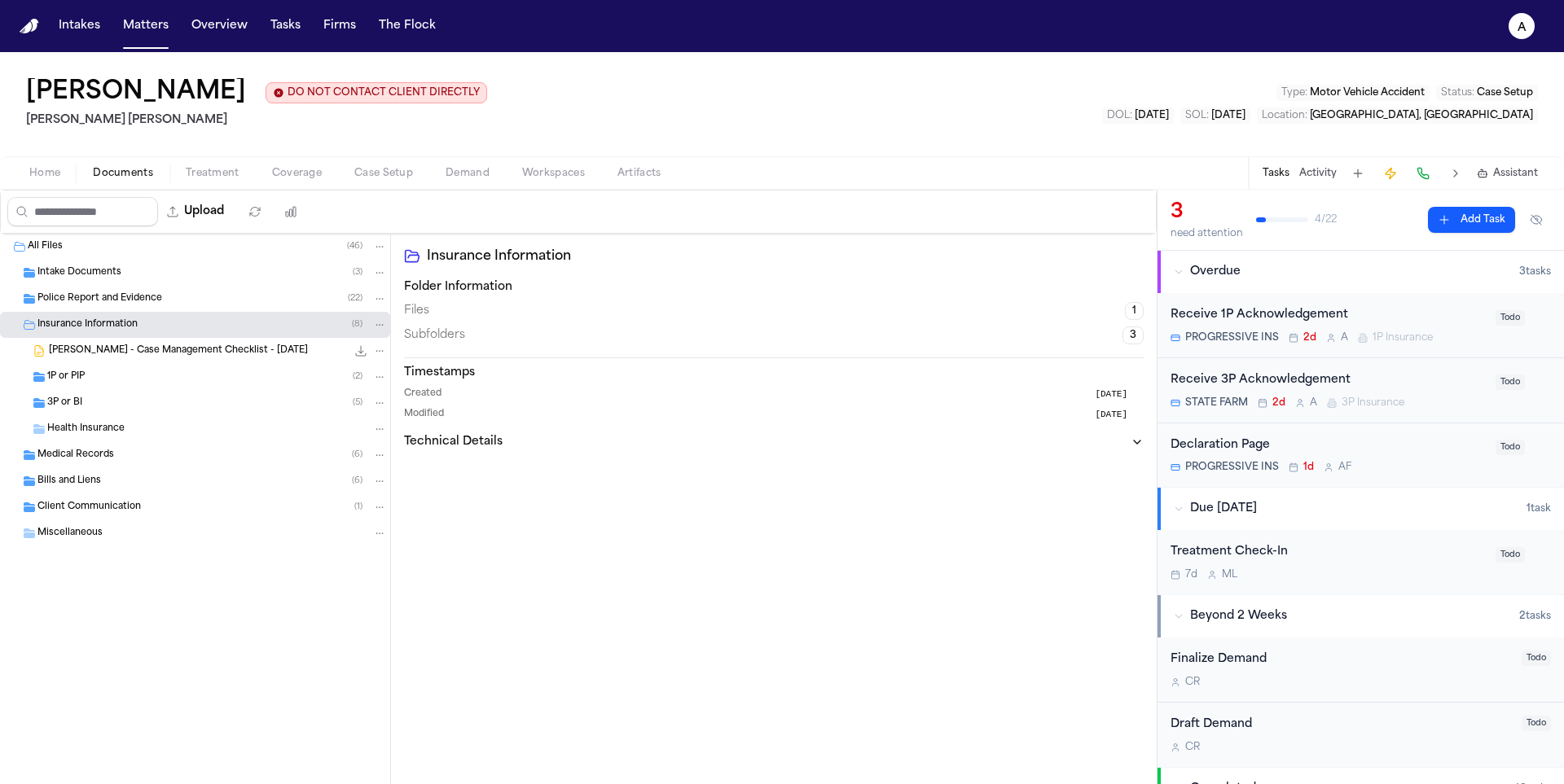 click on "1P or PIP ( 2 )" at bounding box center [217, 377] 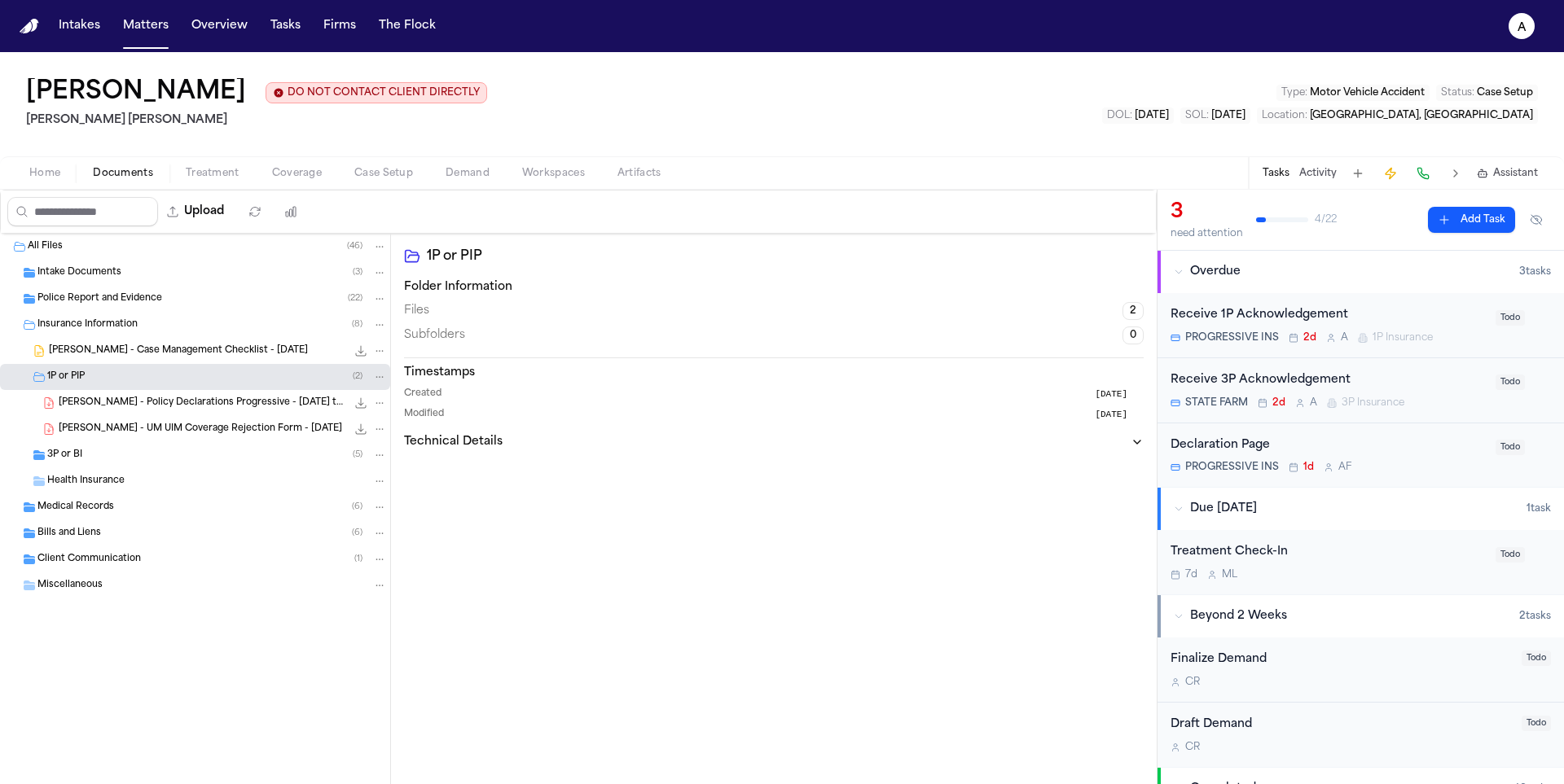 click on "[PERSON_NAME] - Policy Declarations Progressive - [DATE] to [DATE]" at bounding box center (202, 403) 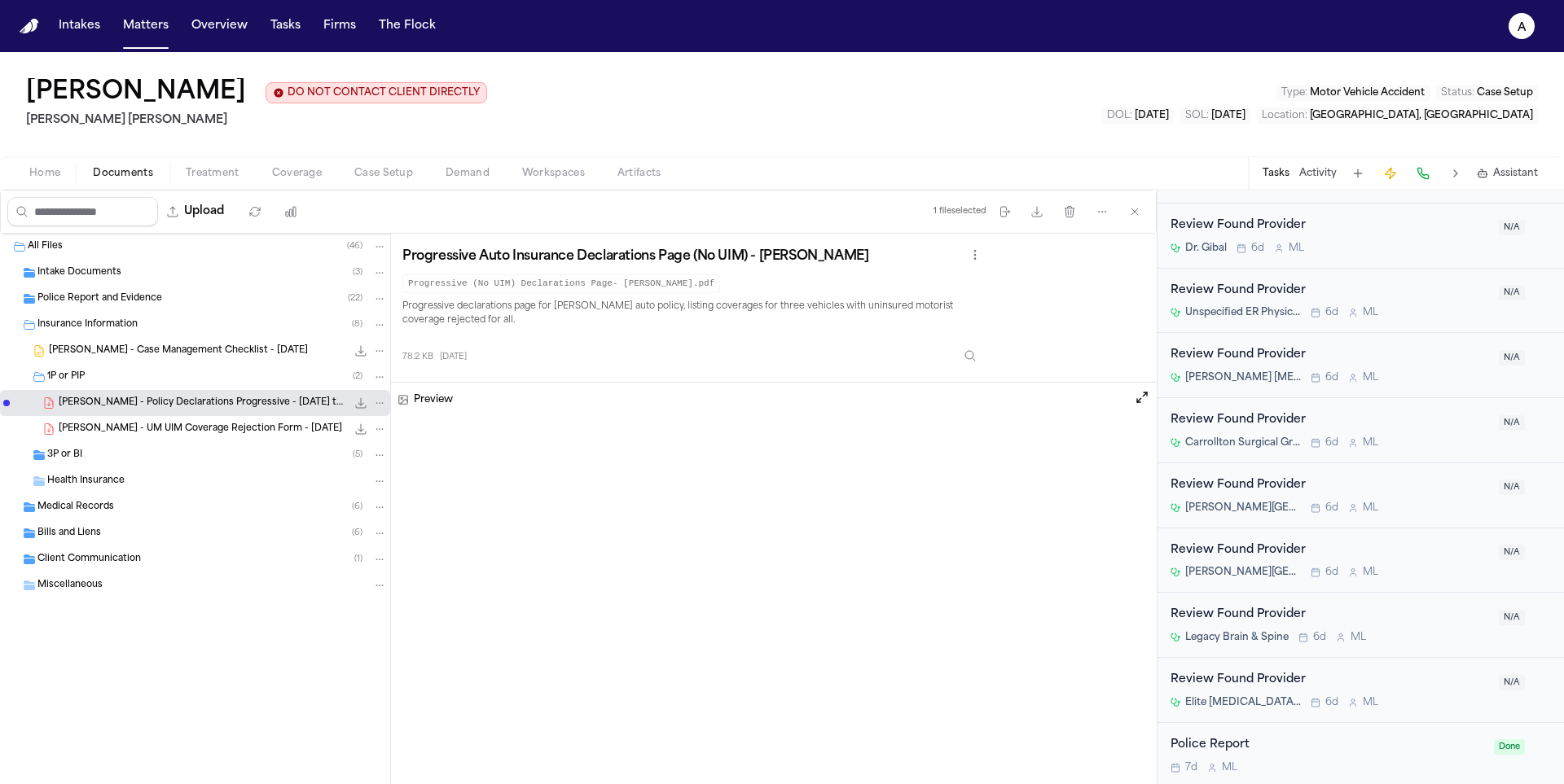 scroll, scrollTop: 1066, scrollLeft: 0, axis: vertical 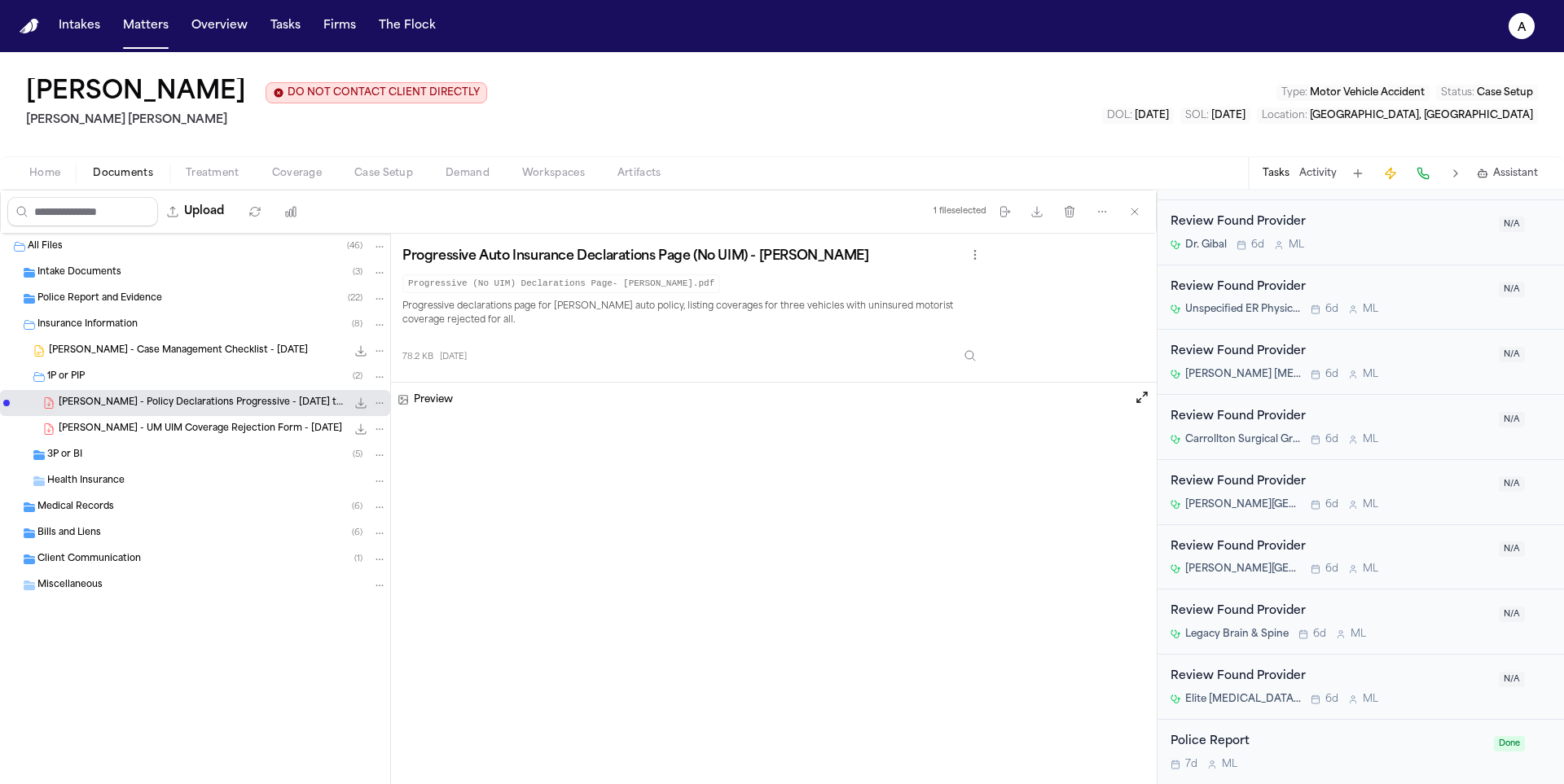 click on "3P or BI ( 5 )" at bounding box center (195, 455) 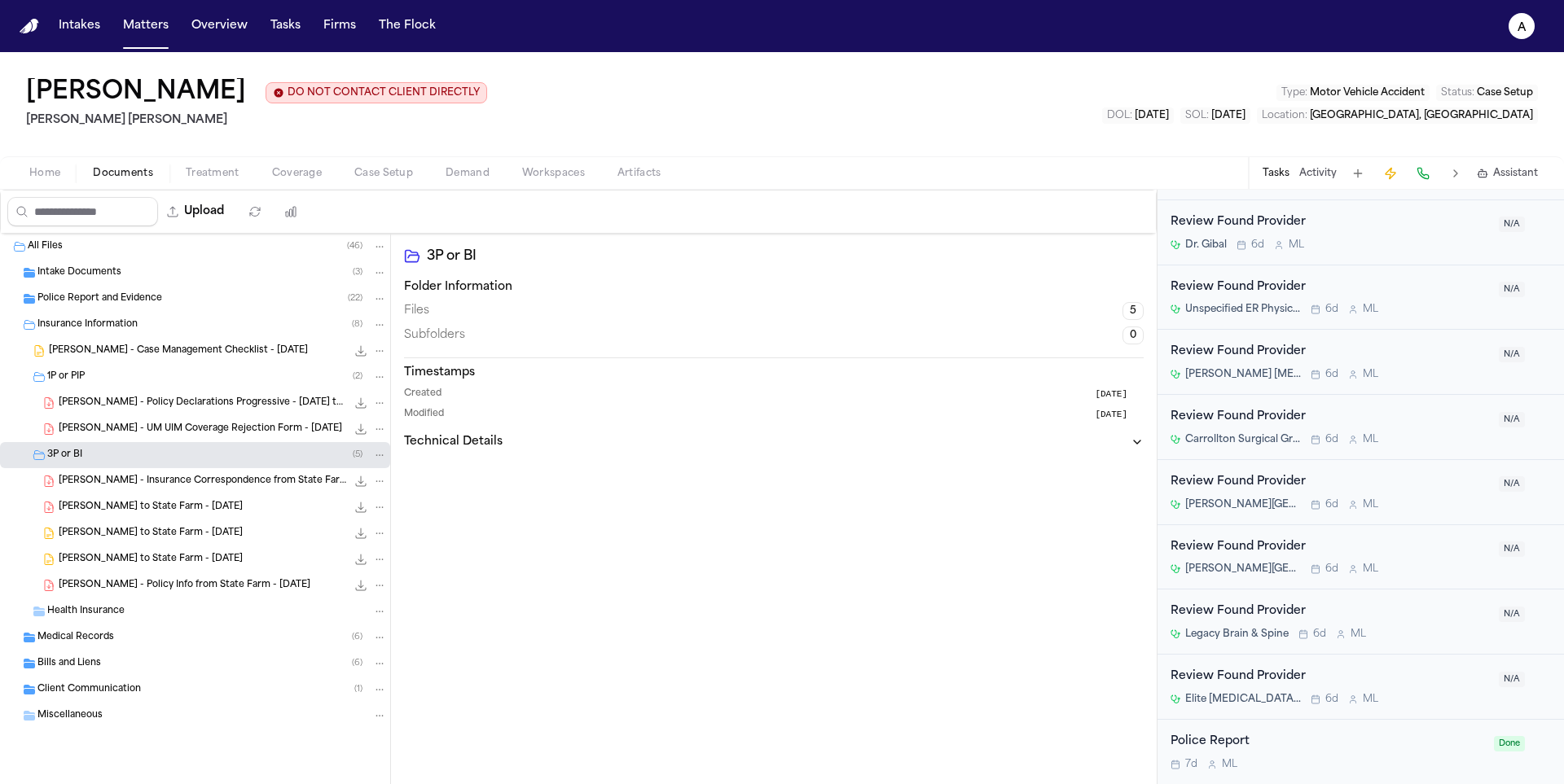 click on "[PERSON_NAME] - UM UIM Coverage Rejection Form - [DATE]" at bounding box center [200, 429] 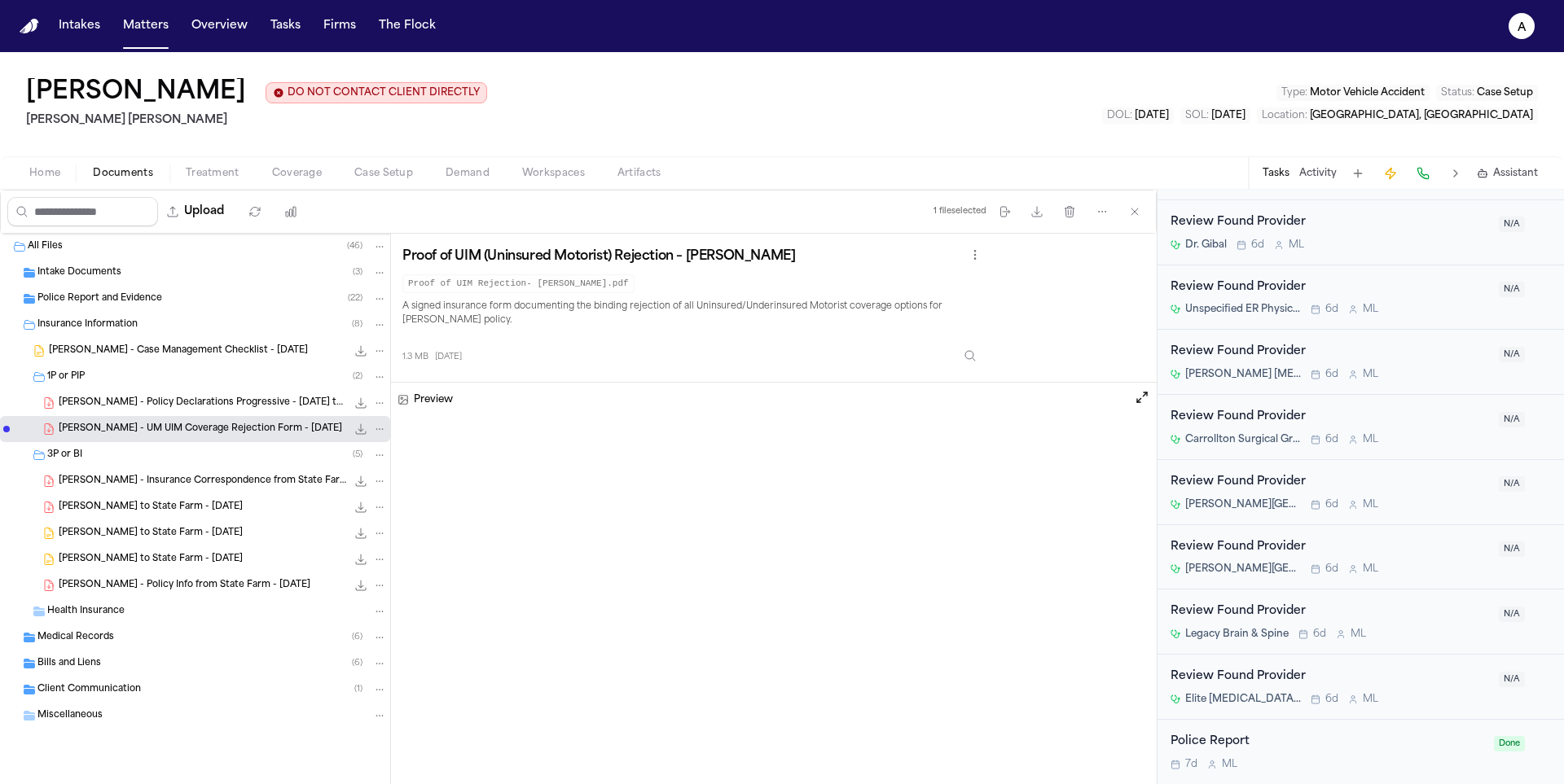 click on "[PERSON_NAME] - Policy Declarations Progressive - [DATE] to [DATE]" at bounding box center [202, 403] 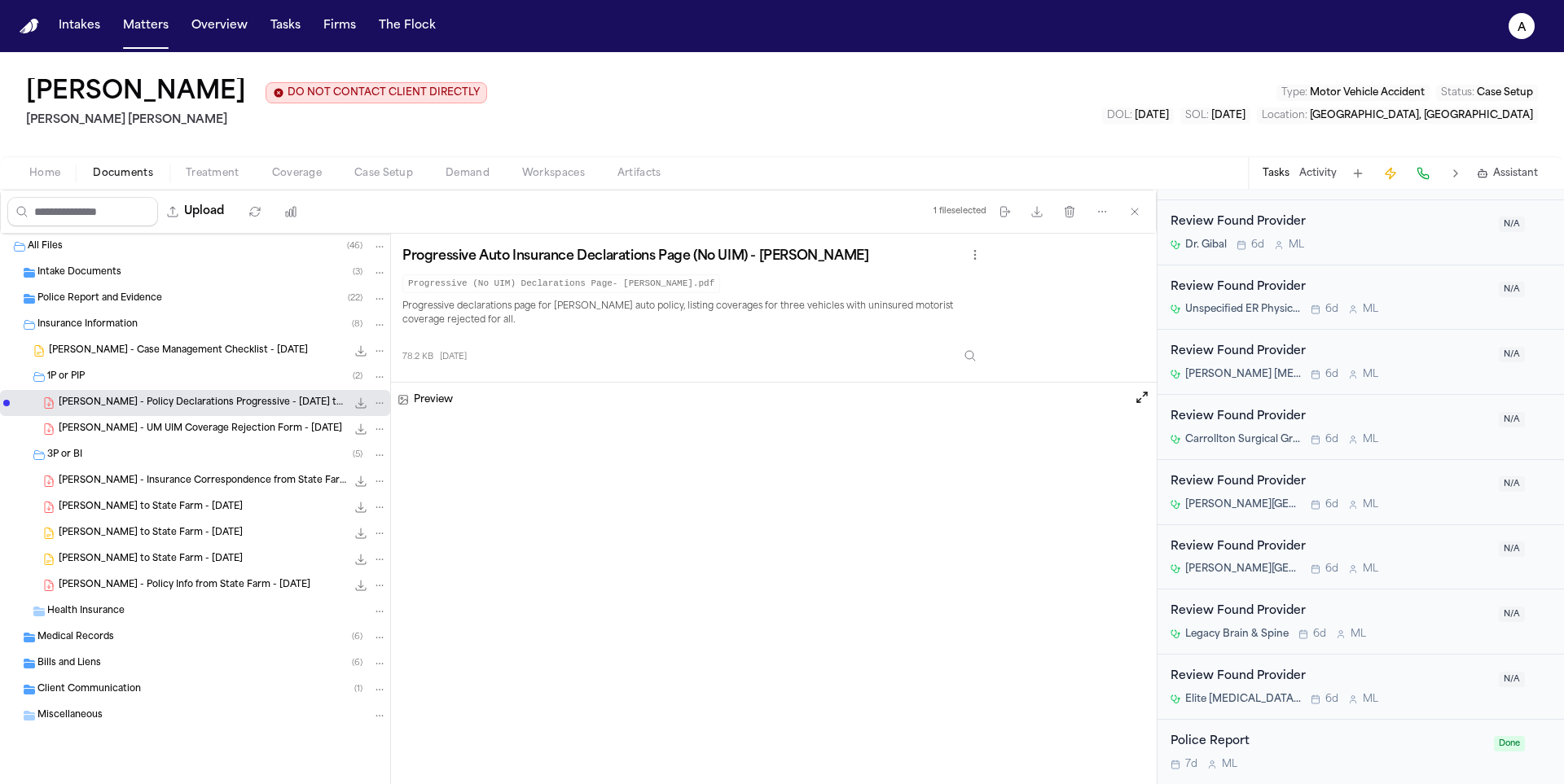 click on "[PERSON_NAME] to State Farm - [DATE] 496.1 KB  • PDF" at bounding box center (195, 507) 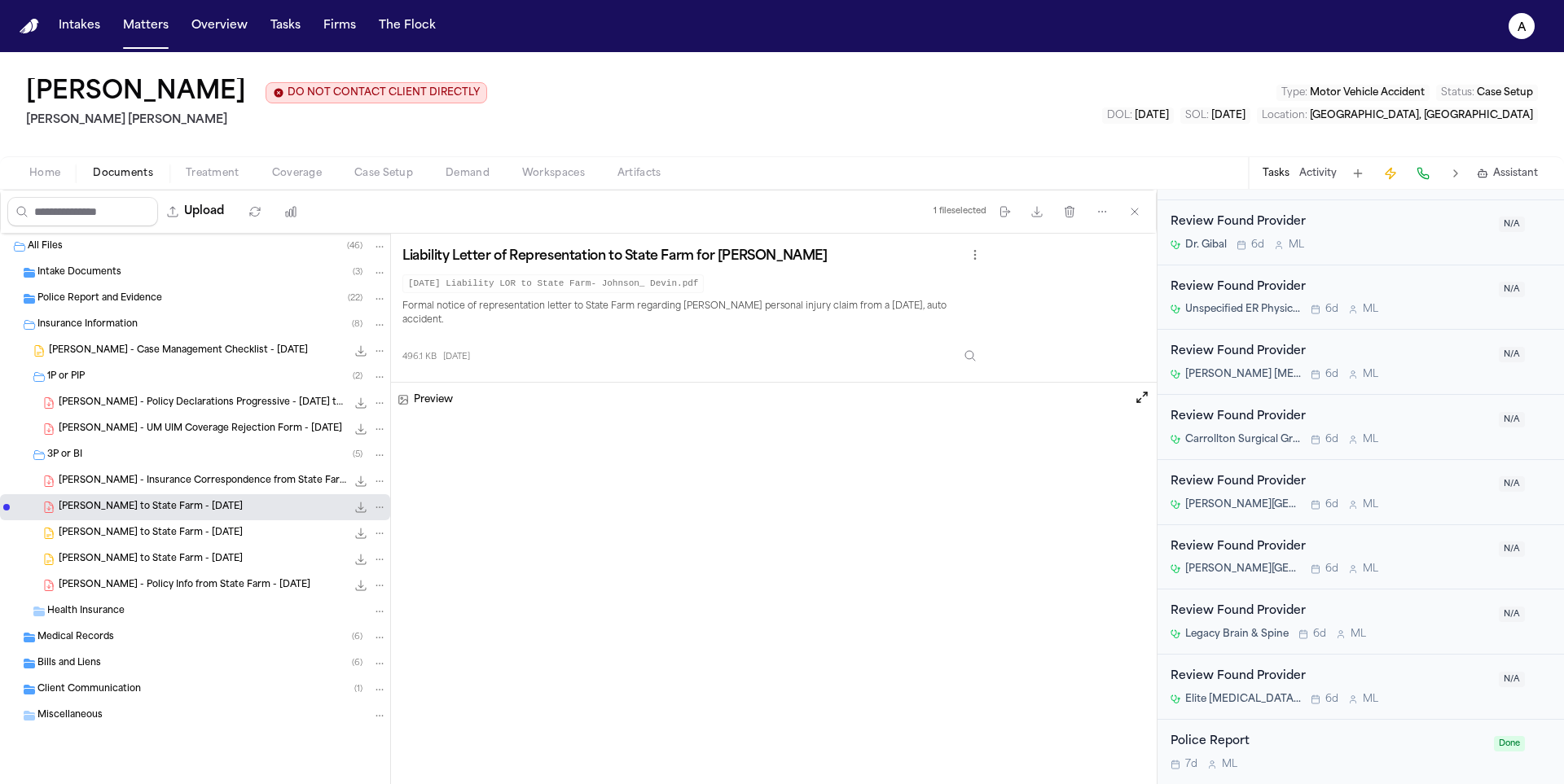 click on "[PERSON_NAME] - Policy Declarations Progressive - [DATE] to [DATE] 78.2 KB  • PDF" at bounding box center [222, 403] 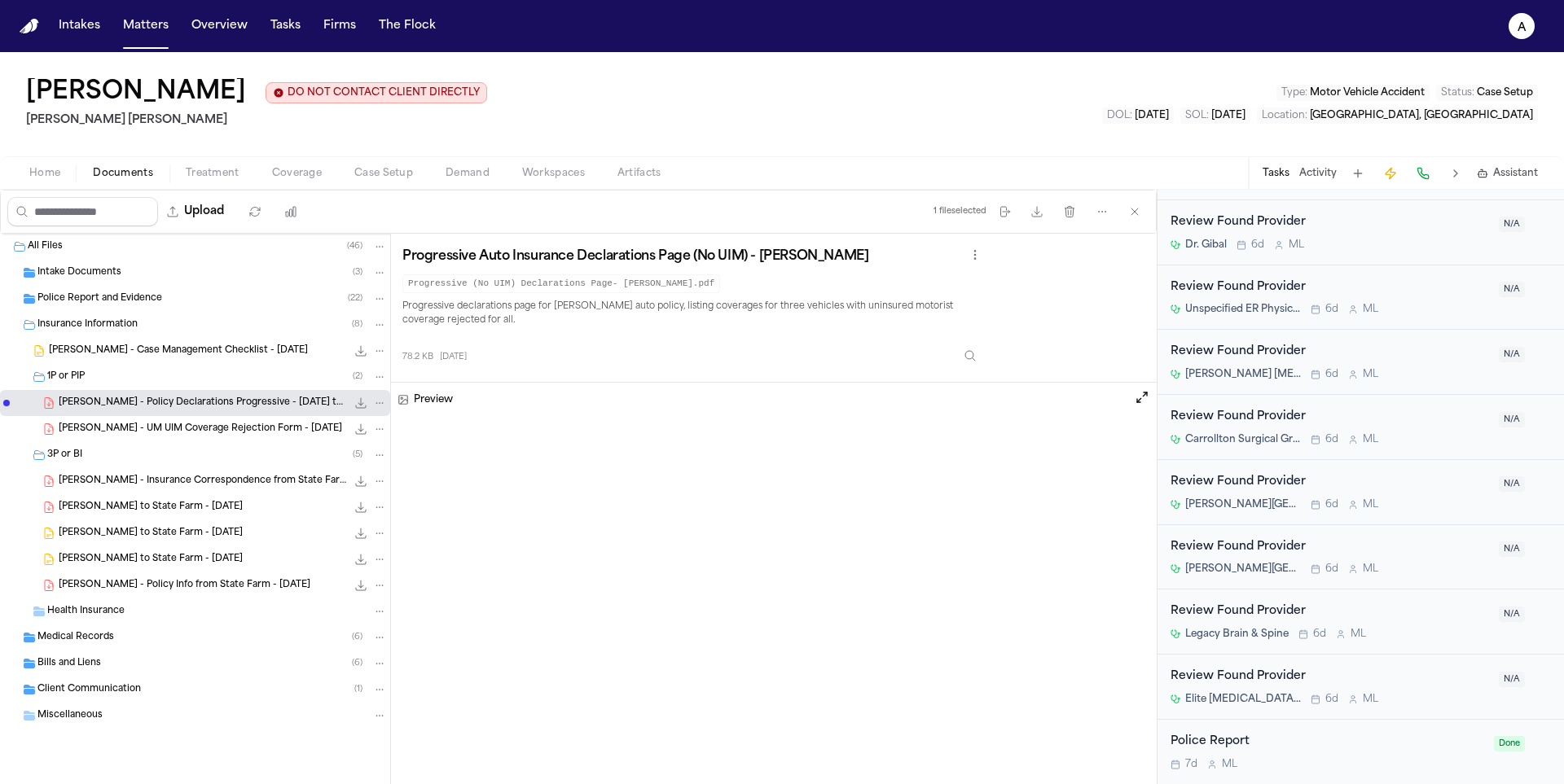 click on "[PERSON_NAME] - UM UIM Coverage Rejection Form - [DATE] 1.3 MB  • PDF" at bounding box center [195, 429] 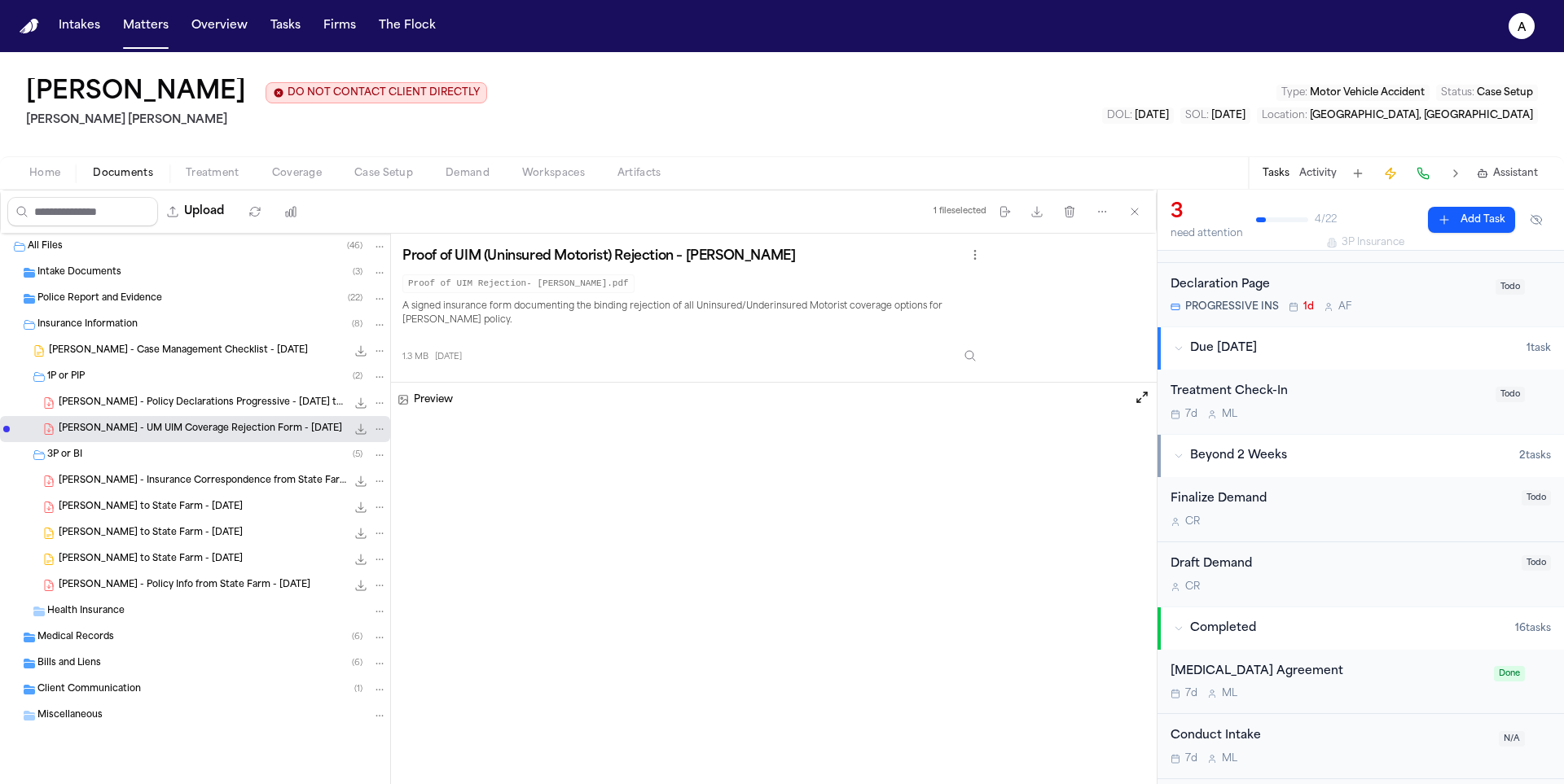 scroll, scrollTop: 0, scrollLeft: 0, axis: both 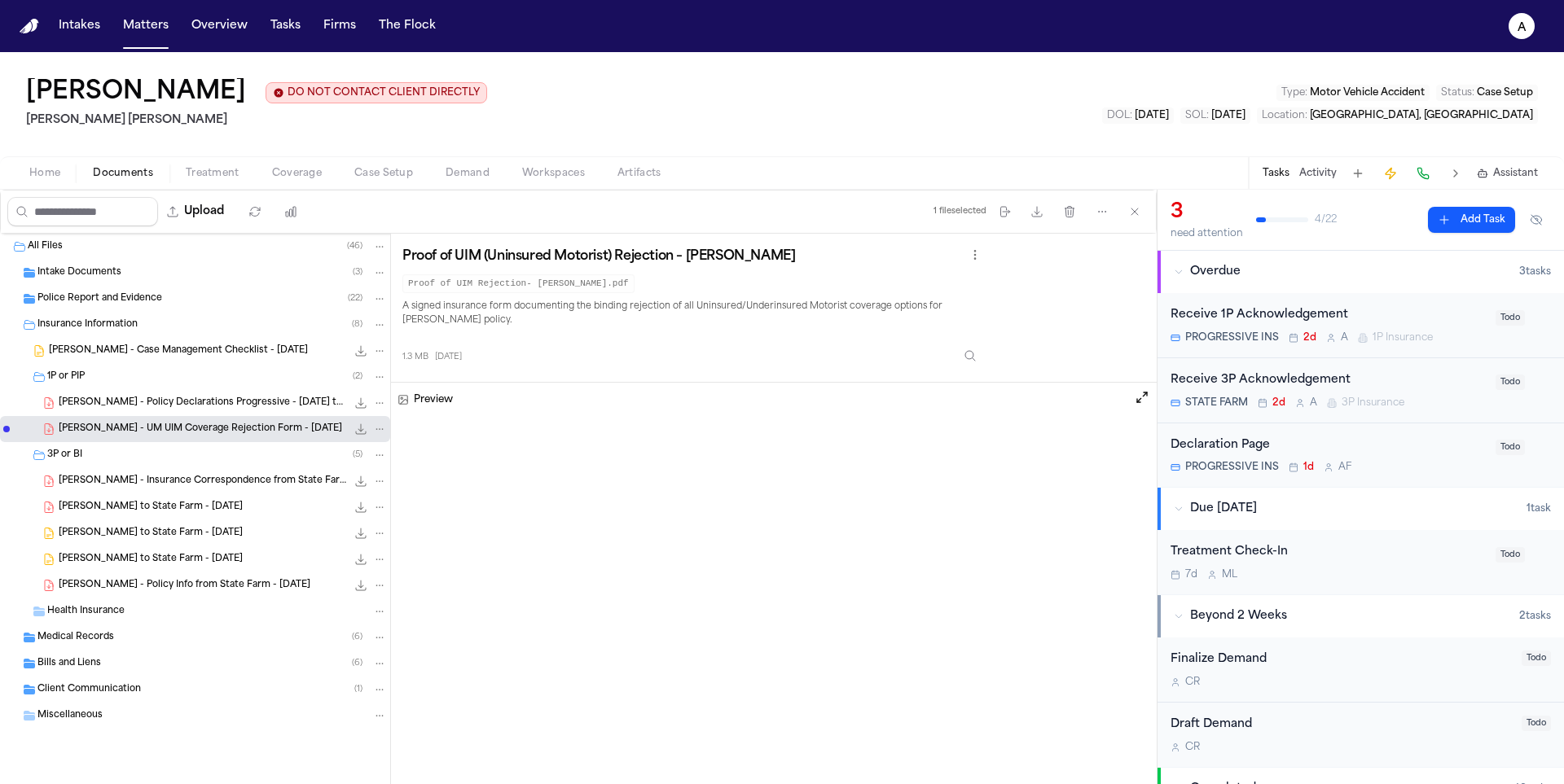 click on "Declaration Page PROGRESSIVE INS 1d A F" at bounding box center [1328, 455] 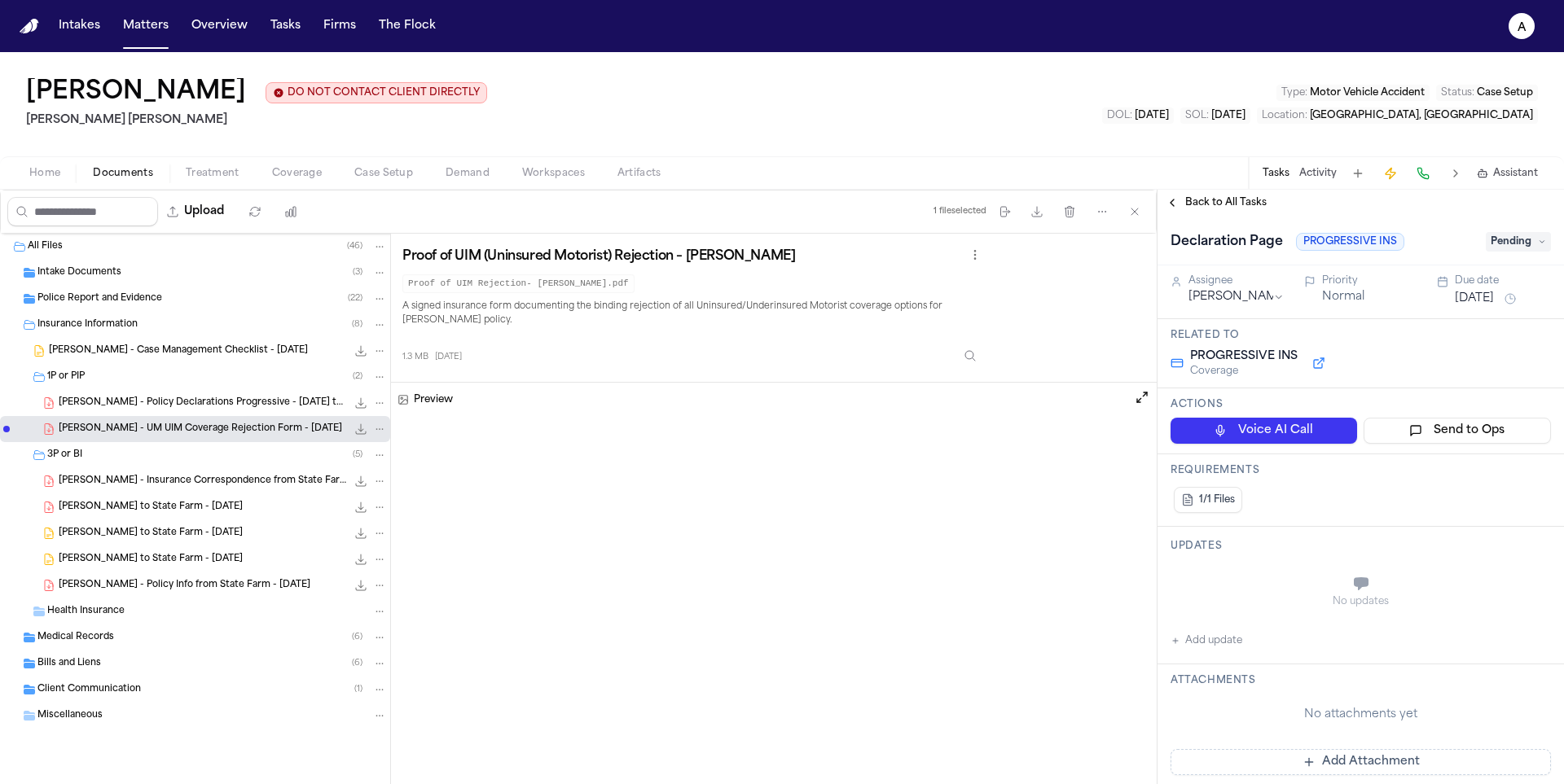 scroll, scrollTop: 0, scrollLeft: 0, axis: both 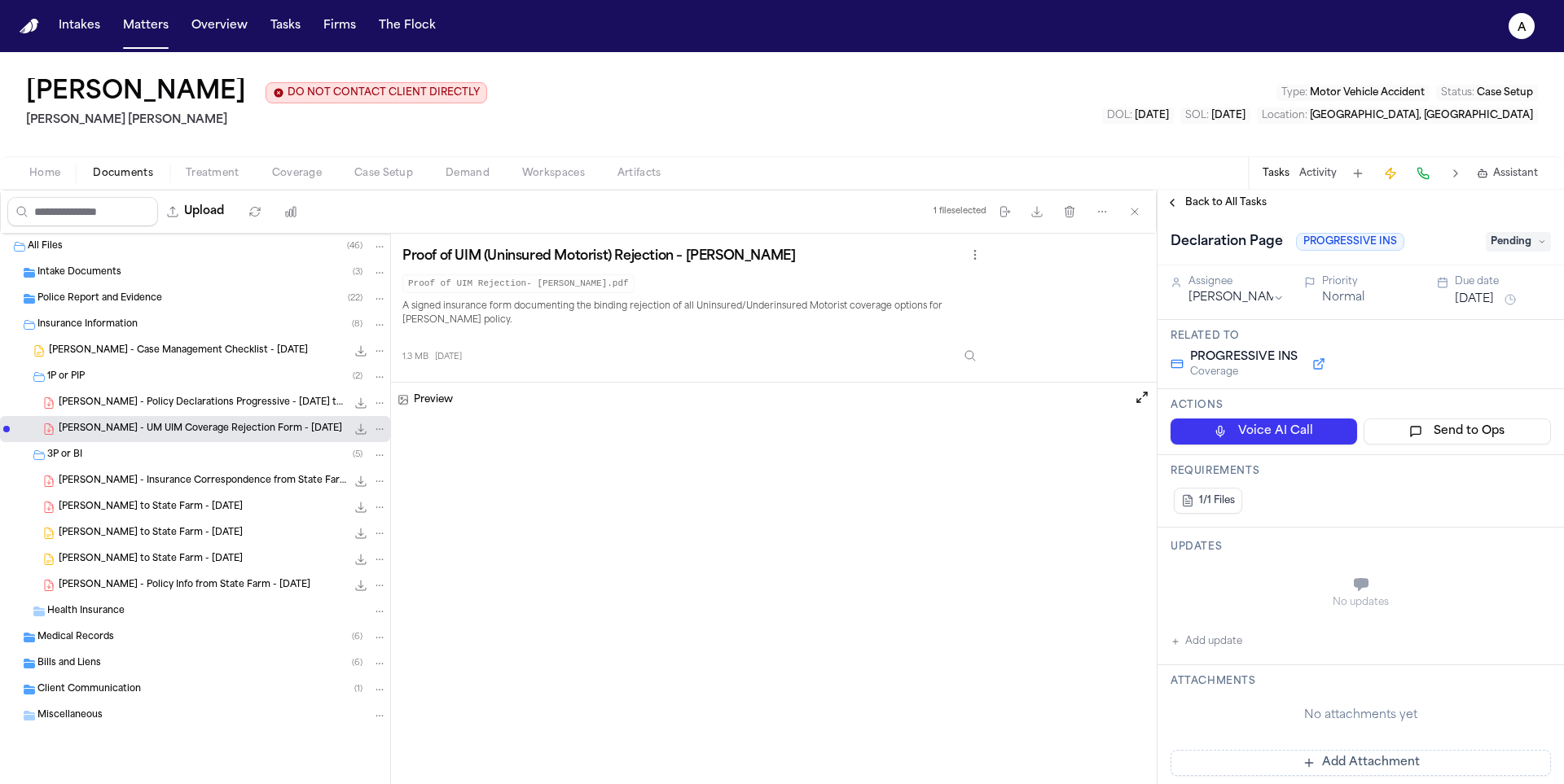 click on "[PERSON_NAME] - Policy Declarations Progressive - [DATE] to [DATE]" at bounding box center (202, 403) 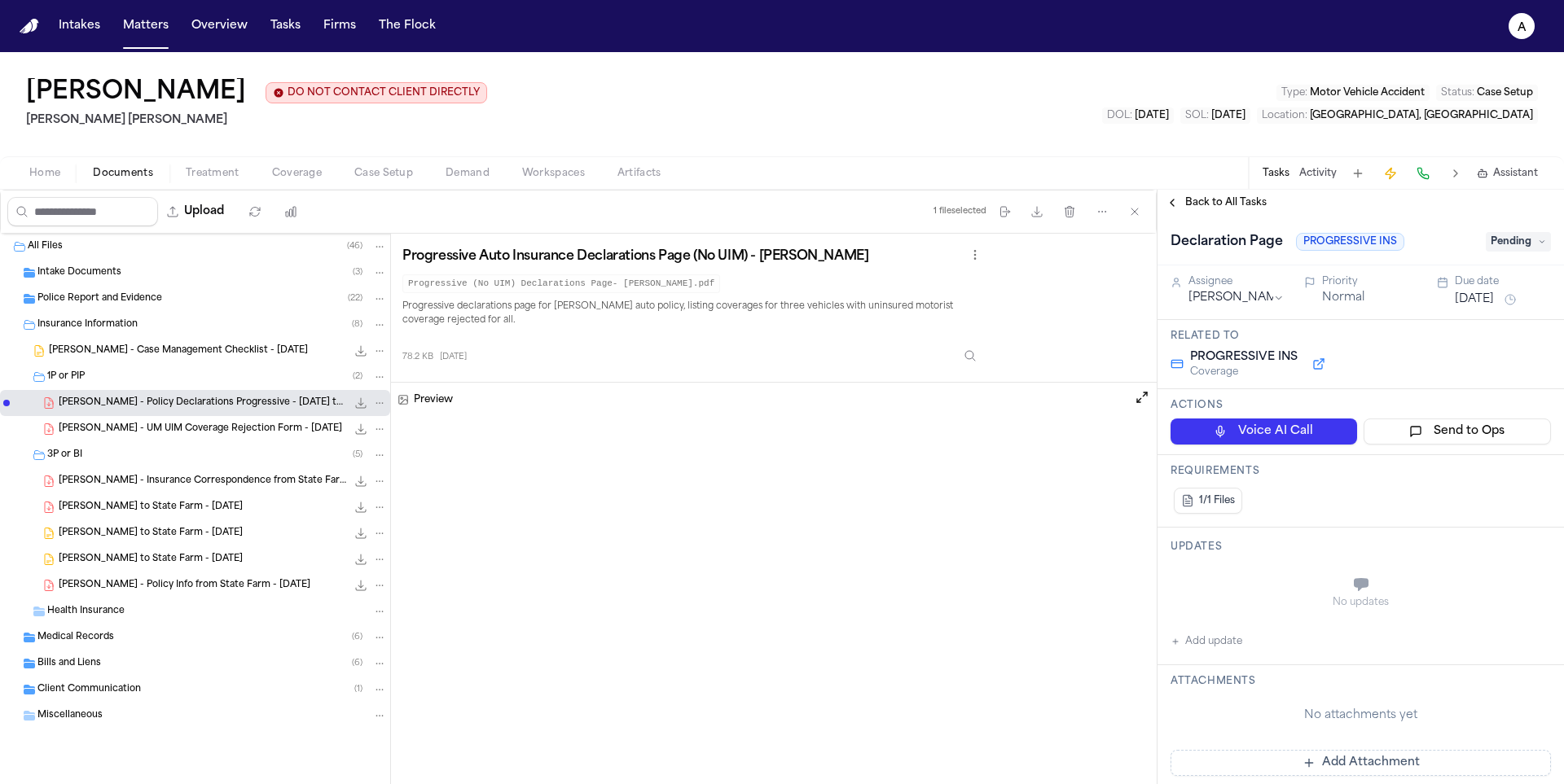 click on "Add Attachment" at bounding box center [1360, 763] 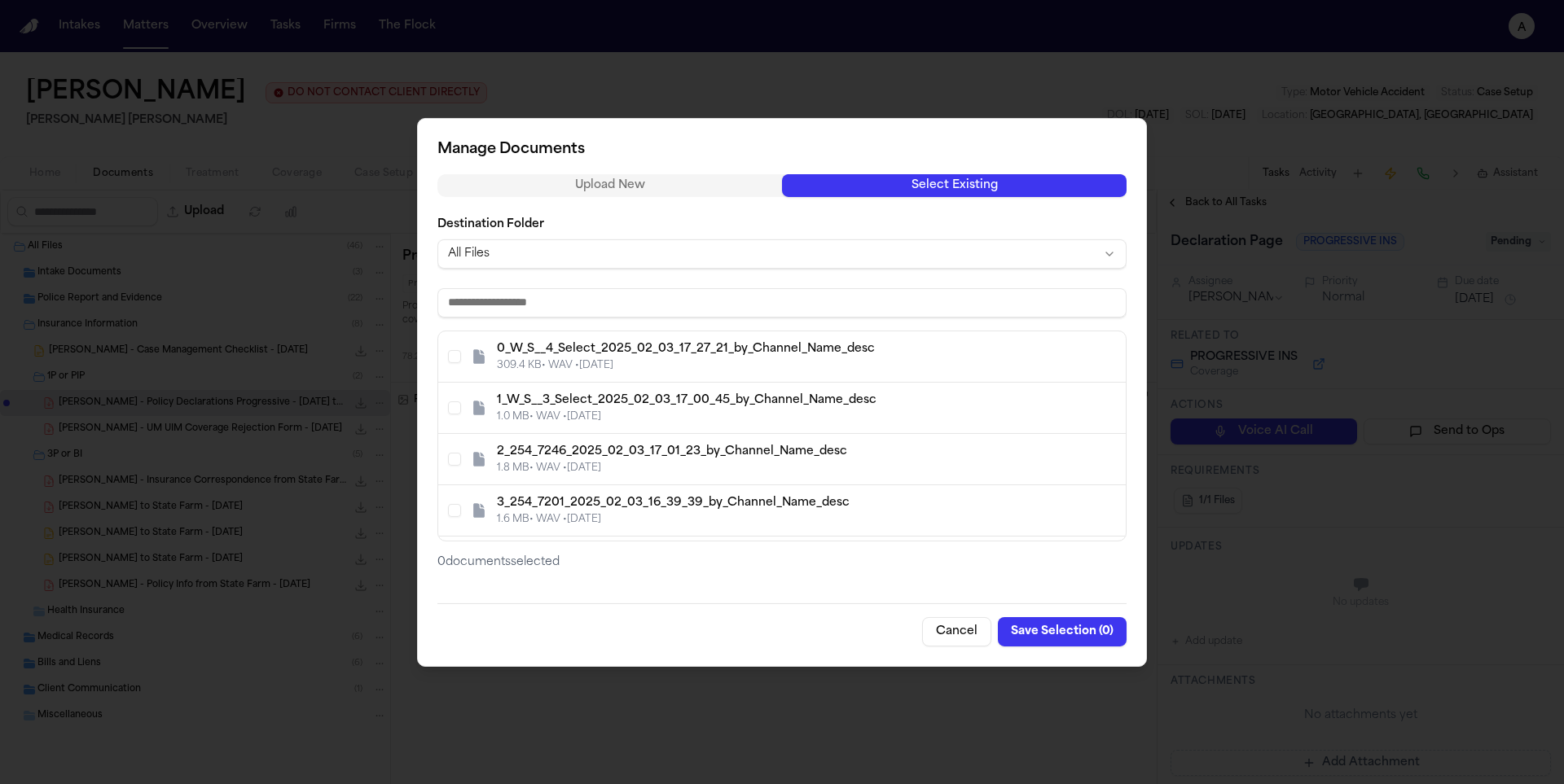 click on "Upload New Select Existing Destination Folder All Files 0_W_S__4_Select_2025_02_03_17_27_21_by_Channel_Name_desc 309.4 KB  •   WAV   •  [DATE] 1_W_S__3_Select_2025_02_03_17_00_45_by_Channel_Name_desc 1.0 MB  •   WAV   •  [DATE] 2_254_7246_2025_02_03_17_01_23_by_Channel_Name_desc 1.8 MB  •   WAV   •  [DATE] 3_254_7201_2025_02_03_16_39_39_by_Channel_Name_desc 1.6 MB  •   WAV   •  [DATE] [PERSON_NAME] - [PERSON_NAME] from Legacy Brain and Spine - [DATE] 164.9 KB  •   PDF   •  [DATE] [PERSON_NAME] - [PERSON_NAME] from [PERSON_NAME][GEOGRAPHIC_DATA] - [DATE] 130.8 KB  •   PDF   •  [DATE] [PERSON_NAME] - Bills from [PERSON_NAME] [MEDICAL_DATA] - [DATE] to [DATE] 509.4 KB  •   PDF   •  [DATE] [PERSON_NAME] - Blank Medical Billing Summary 10.7 KB  •   XLSX   •  [DATE] [PERSON_NAME] - Call Recording Log - [DATE] 1.0 KB  •   TXT   •  [DATE] [PERSON_NAME] - Case Management Checklist - [DATE] 16.1 KB  •   DOCX   •  [DATE] [PERSON_NAME] - Case Management Checklist - [PERSON_NAME] 15.8 KB  •   DOCX   •  [DATE]  •" at bounding box center (782, 371) 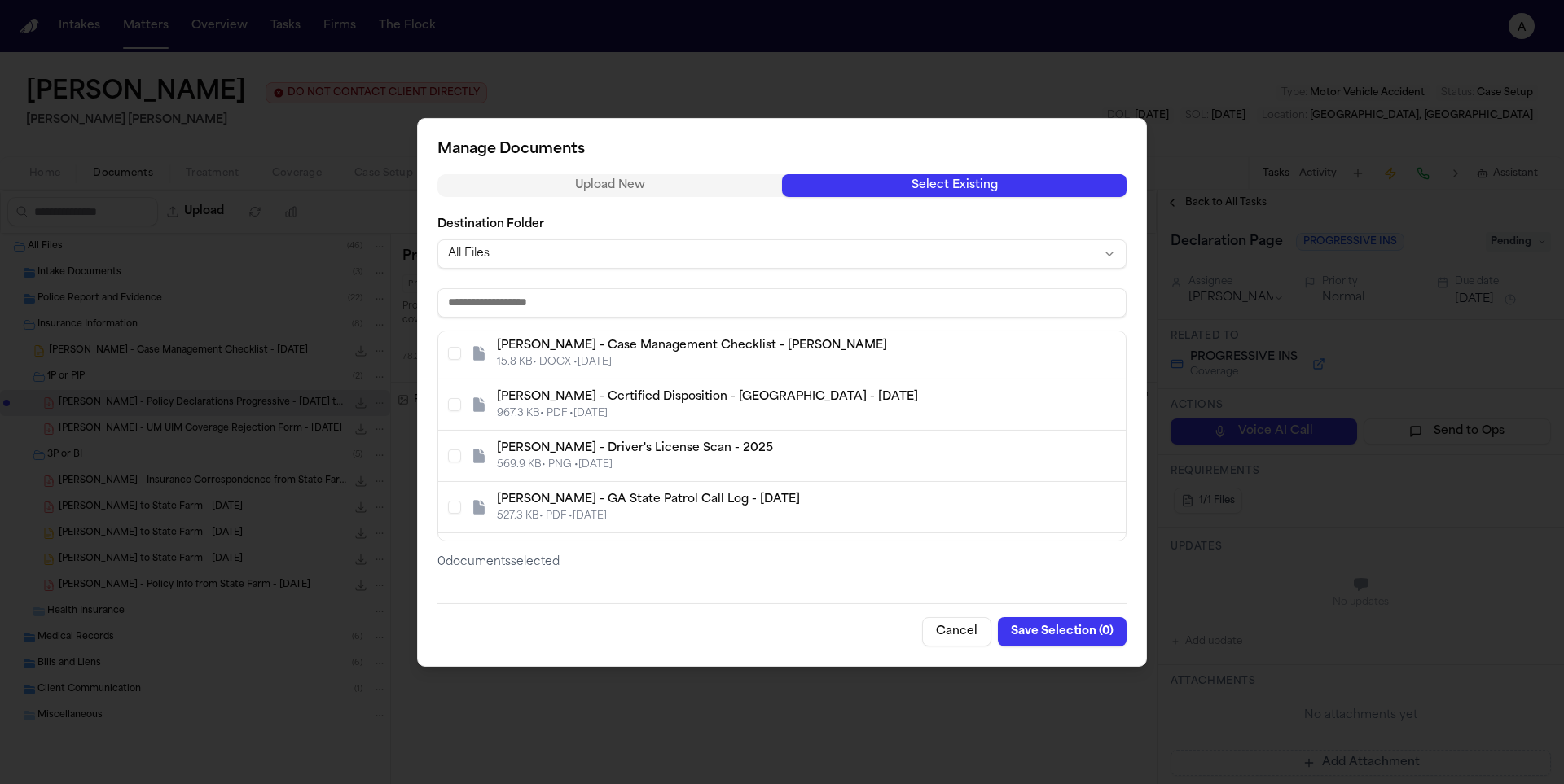 scroll, scrollTop: 520, scrollLeft: 0, axis: vertical 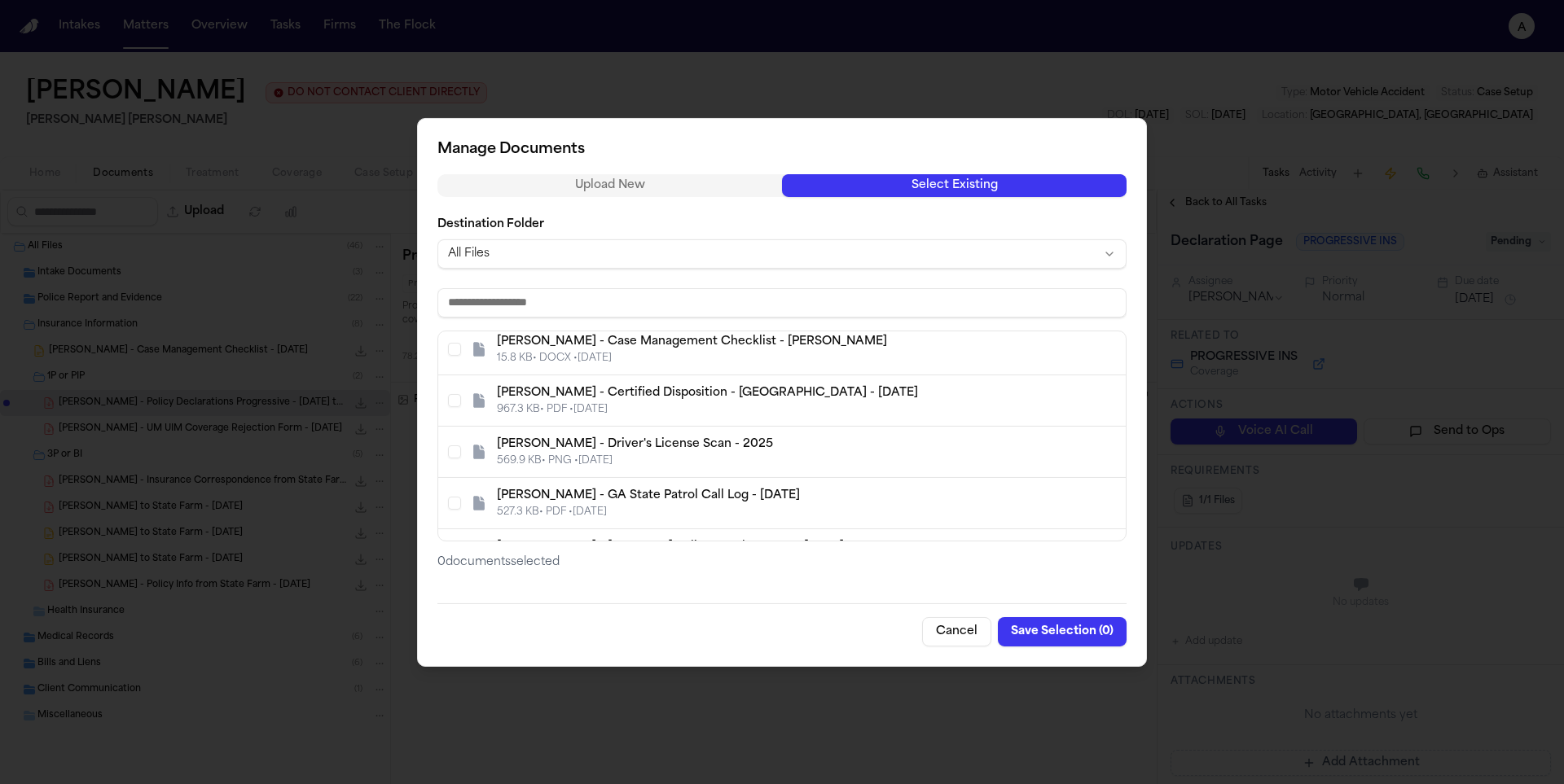click on "Upload New Select Existing Destination Folder All Files 0_W_S__4_Select_2025_02_03_17_27_21_by_Channel_Name_desc 309.4 KB  •   WAV   •  [DATE] 1_W_S__3_Select_2025_02_03_17_00_45_by_Channel_Name_desc 1.0 MB  •   WAV   •  [DATE] 2_254_7246_2025_02_03_17_01_23_by_Channel_Name_desc 1.8 MB  •   WAV   •  [DATE] 3_254_7201_2025_02_03_16_39_39_by_Channel_Name_desc 1.6 MB  •   WAV   •  [DATE] [PERSON_NAME] - [PERSON_NAME] from Legacy Brain and Spine - [DATE] 164.9 KB  •   PDF   •  [DATE] [PERSON_NAME] - [PERSON_NAME] from [PERSON_NAME][GEOGRAPHIC_DATA] - [DATE] 130.8 KB  •   PDF   •  [DATE] [PERSON_NAME] - Bills from [PERSON_NAME] [MEDICAL_DATA] - [DATE] to [DATE] 509.4 KB  •   PDF   •  [DATE] [PERSON_NAME] - Blank Medical Billing Summary 10.7 KB  •   XLSX   •  [DATE] [PERSON_NAME] - Call Recording Log - [DATE] 1.0 KB  •   TXT   •  [DATE] [PERSON_NAME] - Case Management Checklist - [DATE] 16.1 KB  •   DOCX   •  [DATE] [PERSON_NAME] - Case Management Checklist - [PERSON_NAME] 15.8 KB  •   DOCX   •  [DATE]  •" at bounding box center (782, 371) 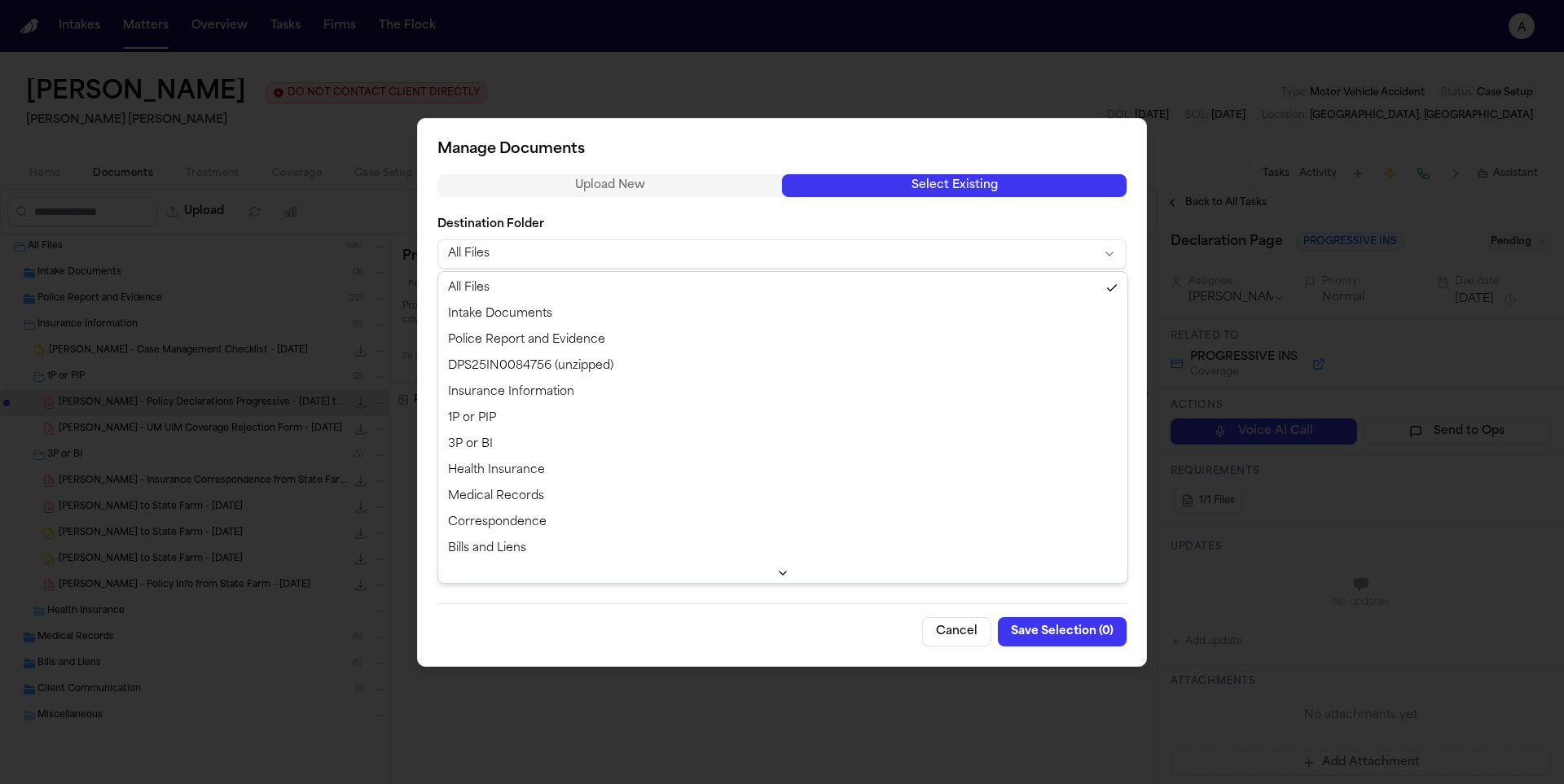 click on "Intakes Matters Overview Tasks Firms The Flock A [PERSON_NAME] DO NOT CONTACT CLIENT DIRECTLY DO NOT CONTACT [PERSON_NAME] [PERSON_NAME] Type :   Motor Vehicle Accident Status :   Case Setup DOL :   [DATE] SOL :   [DATE] Location :   [GEOGRAPHIC_DATA], [GEOGRAPHIC_DATA] Home Documents Treatment Coverage Case Setup Demand Workspaces Artifacts Tasks Activity Assistant Upload 1   file  selected Move files Download files Delete files More actions Clear selection All Files ( 46 ) Intake Documents ( 3 ) Police Report and Evidence ( 22 ) Insurance Information ( 8 ) [PERSON_NAME] - Case Management Checklist - [DATE] 16.1 KB  • DOCX 1P or PIP ( 2 ) [PERSON_NAME] - Policy Declarations Progressive - [DATE] to [DATE] 78.2 KB  • PDF [PERSON_NAME] - UM UIM Coverage Rejection Form - [DATE] 1.3 MB  • PDF 3P or BI ( 5 ) [PERSON_NAME] - Insurance Correspondence from State Farm - [DATE] 139.7 KB  • PDF [PERSON_NAME] to State Farm - [DATE] 496.1 KB  • PDF [PERSON_NAME] to State Farm - [DATE] 39.5 KB  • DOCX 39.5 KB  • DOCX 115.0 KB ( 6 )" at bounding box center (782, 392) 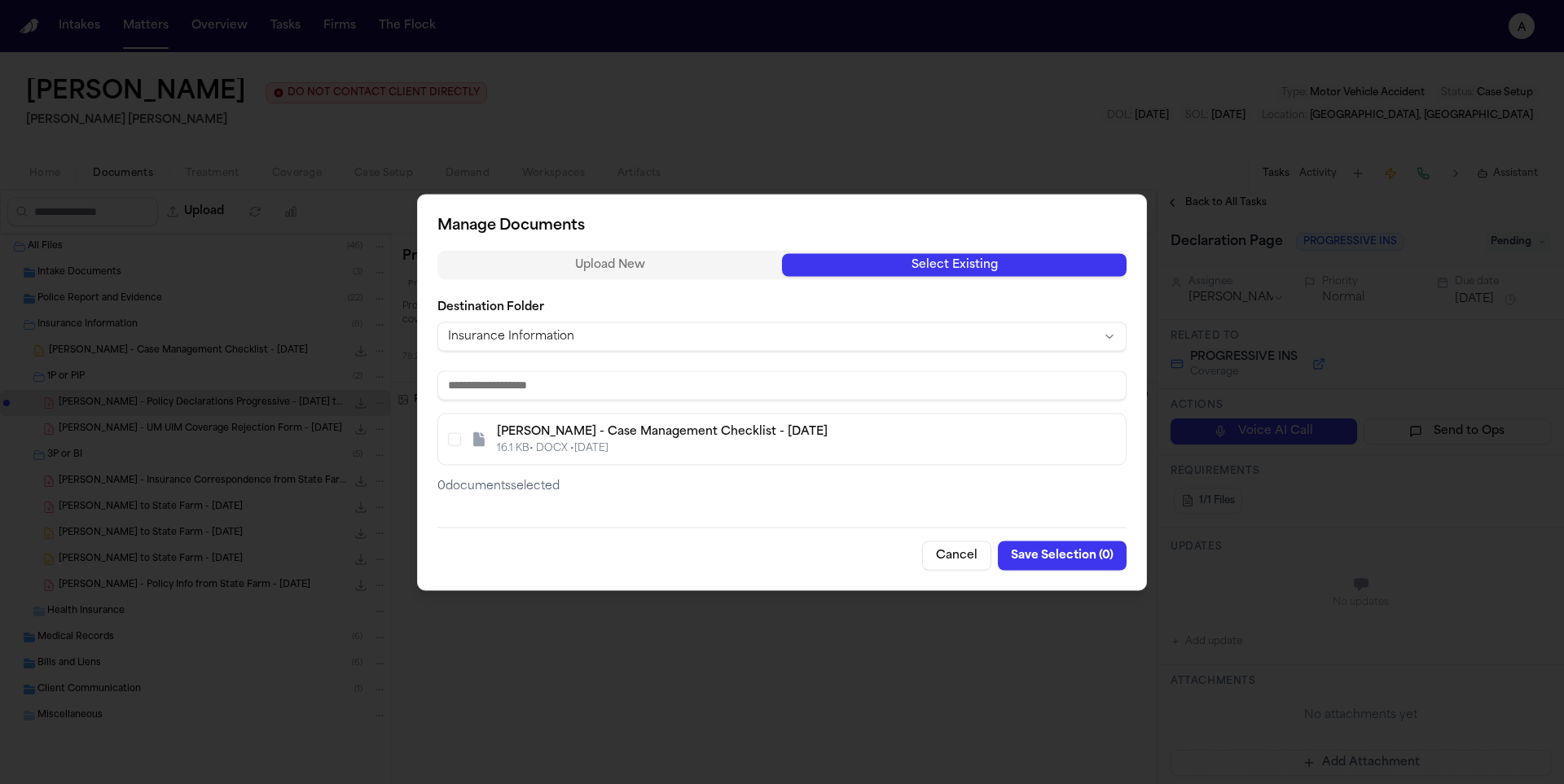 scroll, scrollTop: 0, scrollLeft: 0, axis: both 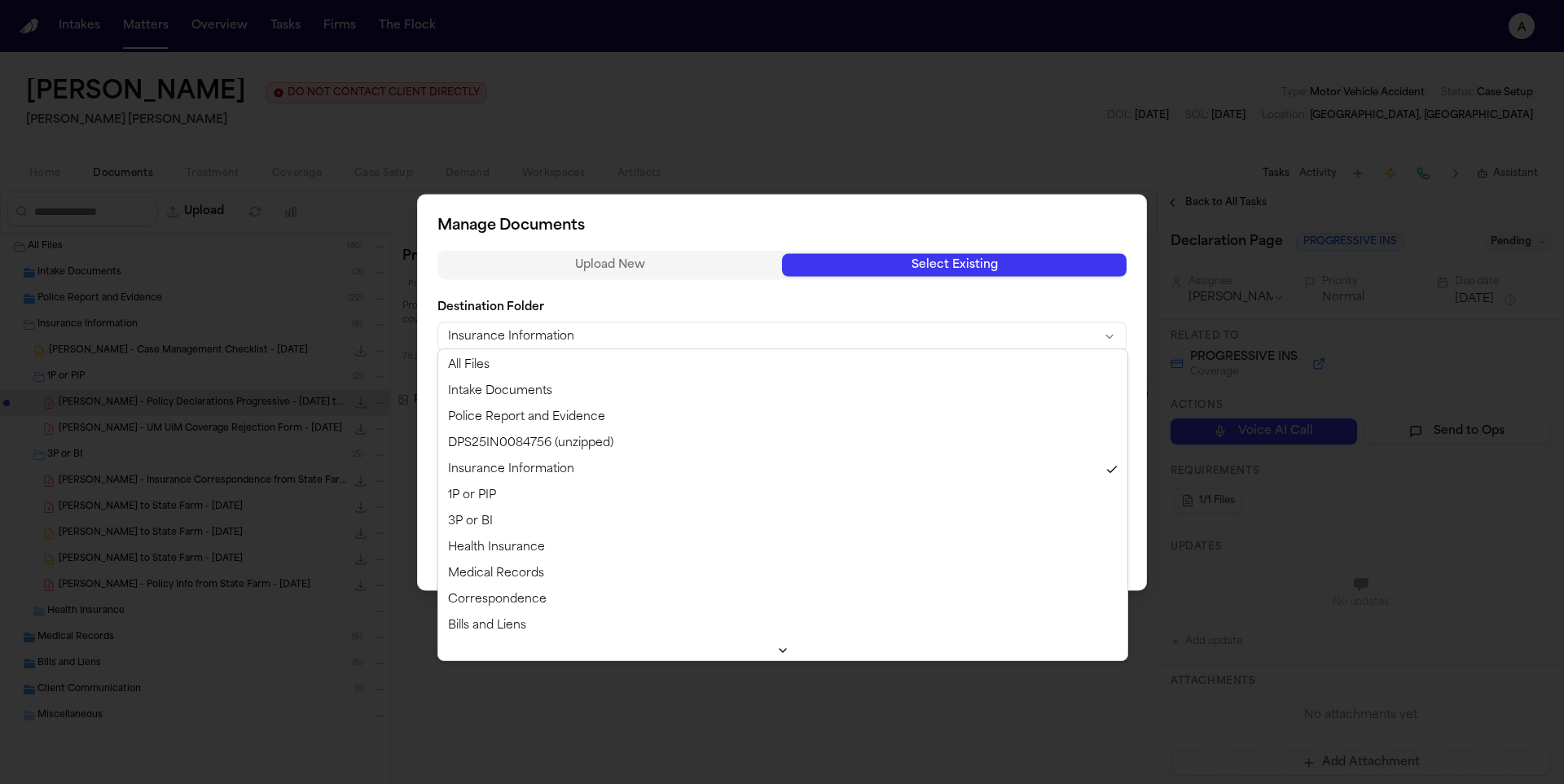 click on "Intakes Matters Overview Tasks Firms The Flock A [PERSON_NAME] DO NOT CONTACT CLIENT DIRECTLY DO NOT CONTACT [PERSON_NAME] [PERSON_NAME] Type :   Motor Vehicle Accident Status :   Case Setup DOL :   [DATE] SOL :   [DATE] Location :   [GEOGRAPHIC_DATA], [GEOGRAPHIC_DATA] Home Documents Treatment Coverage Case Setup Demand Workspaces Artifacts Tasks Activity Assistant Upload 1   file  selected Move files Download files Delete files More actions Clear selection All Files ( 46 ) Intake Documents ( 3 ) Police Report and Evidence ( 22 ) Insurance Information ( 8 ) [PERSON_NAME] - Case Management Checklist - [DATE] 16.1 KB  • DOCX 1P or PIP ( 2 ) [PERSON_NAME] - Policy Declarations Progressive - [DATE] to [DATE] 78.2 KB  • PDF [PERSON_NAME] - UM UIM Coverage Rejection Form - [DATE] 1.3 MB  • PDF 3P or BI ( 5 ) [PERSON_NAME] - Insurance Correspondence from State Farm - [DATE] 139.7 KB  • PDF [PERSON_NAME] to State Farm - [DATE] 496.1 KB  • PDF [PERSON_NAME] to State Farm - [DATE] 39.5 KB  • DOCX 39.5 KB  • DOCX 115.0 KB ( 6 )" at bounding box center [782, 392] 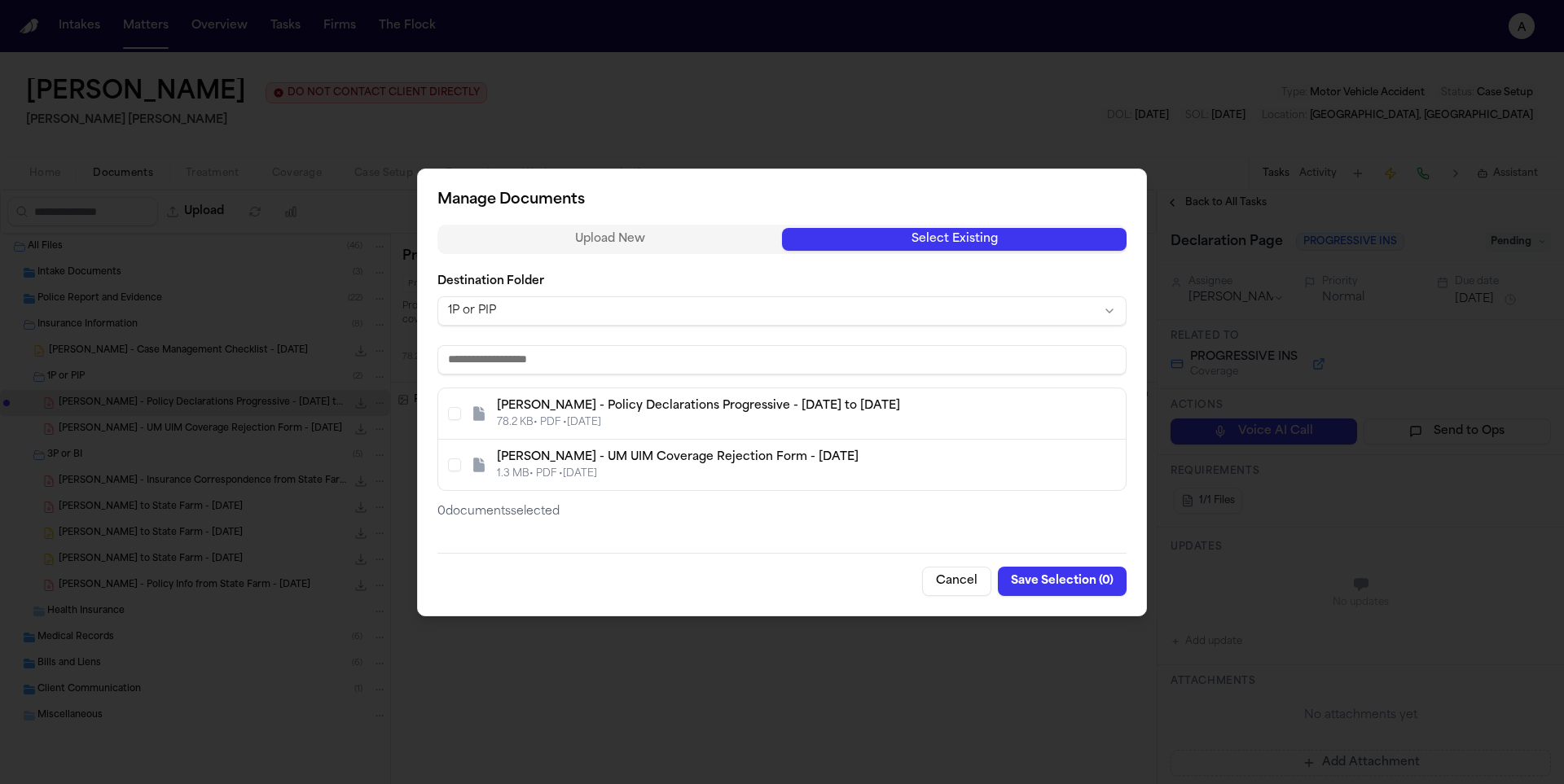 click on "78.2 KB  •   PDF   •  [DATE]" at bounding box center (806, 423) 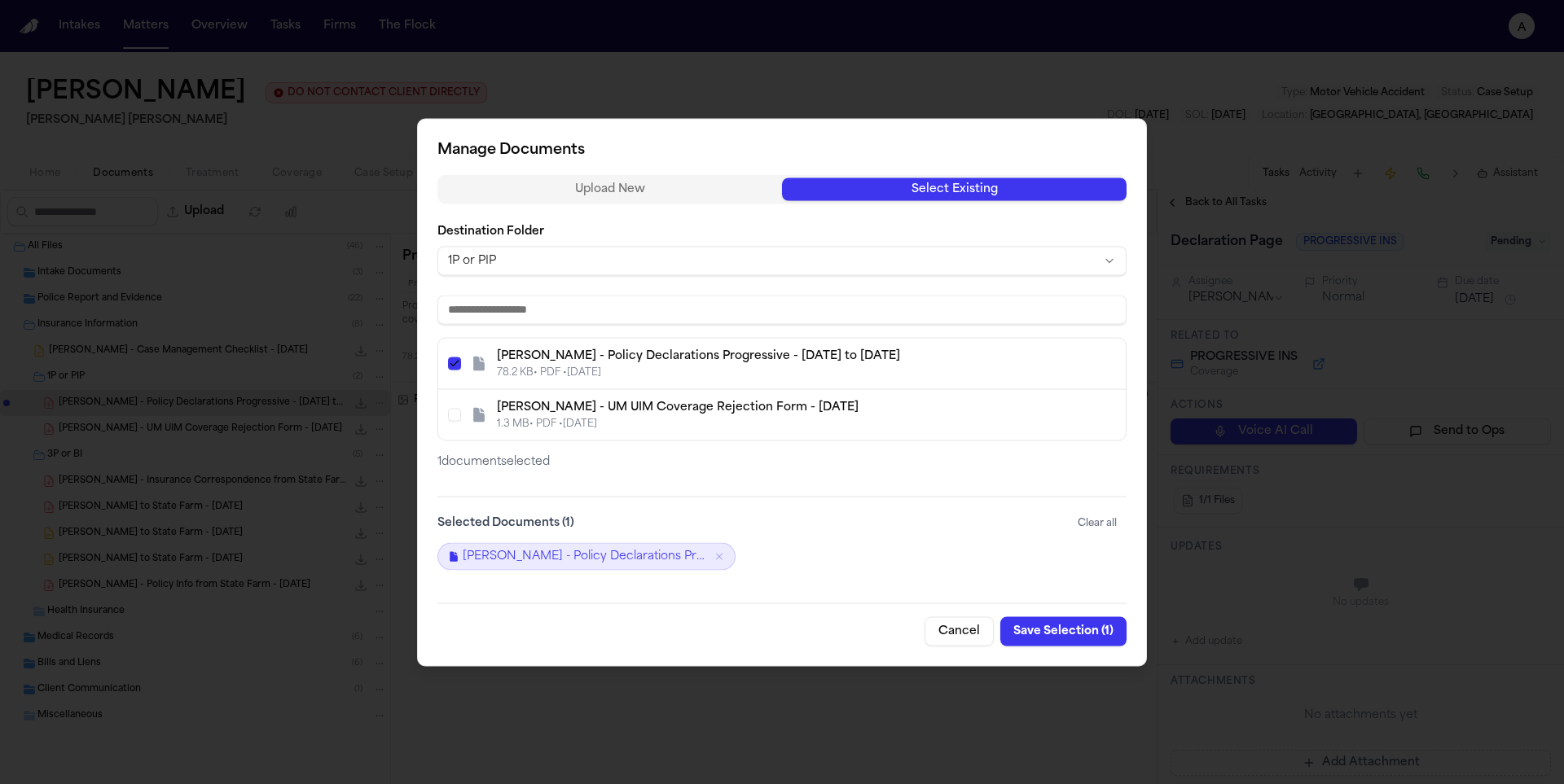 click on "Save Selection ( 1 )" at bounding box center (1063, 631) 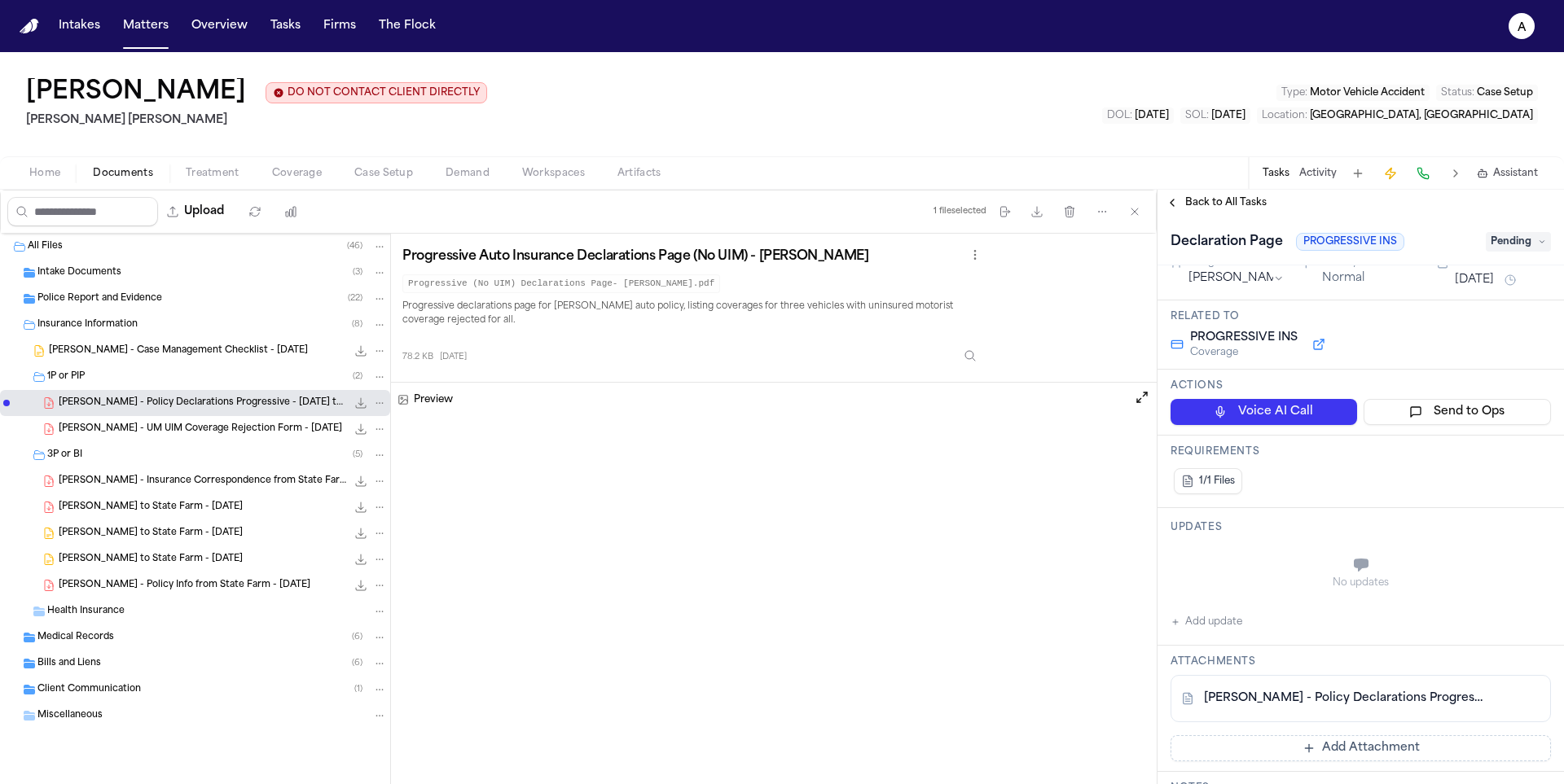 scroll, scrollTop: 0, scrollLeft: 0, axis: both 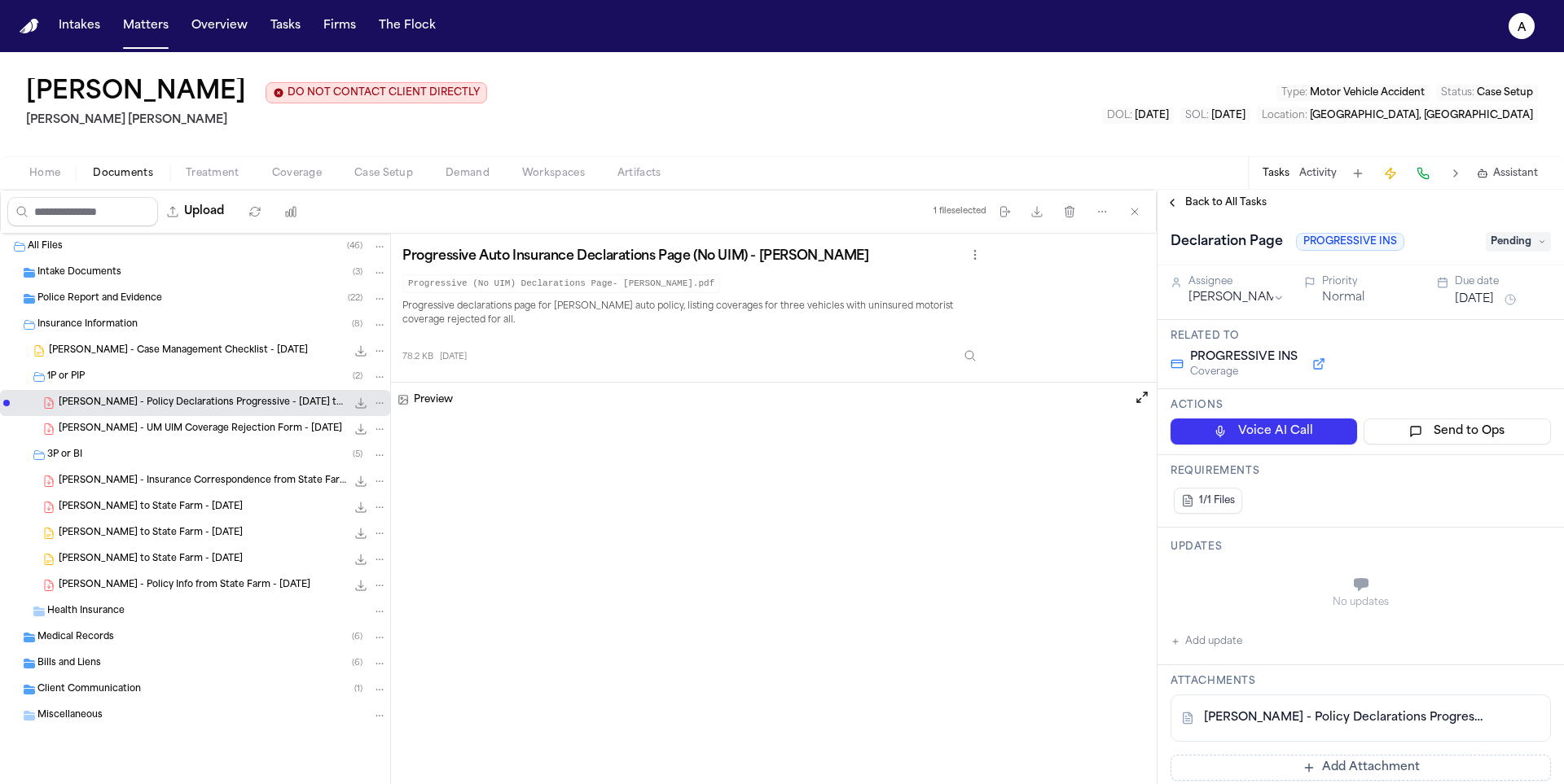click on "Pending" at bounding box center [1518, 242] 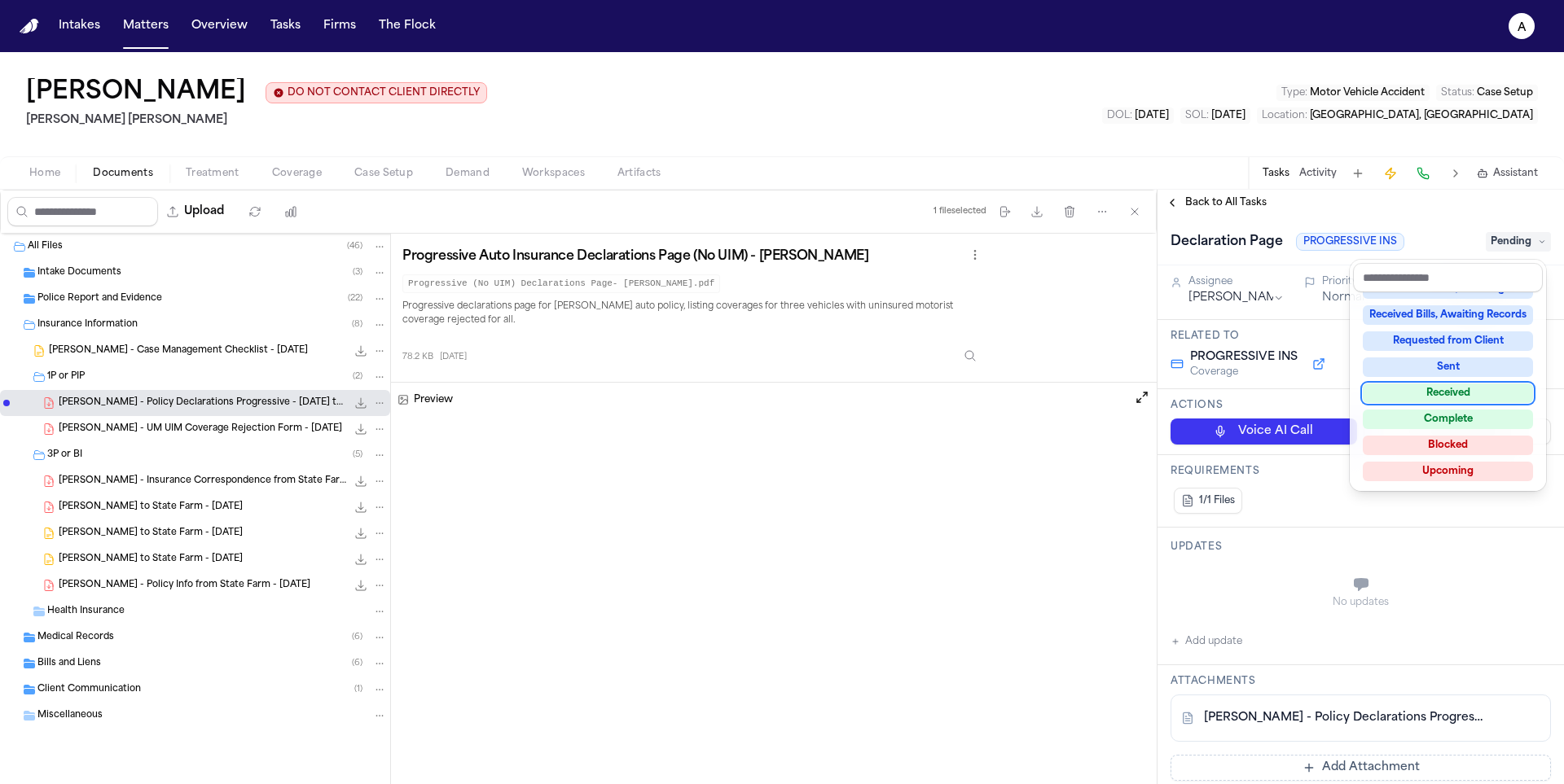 click on "Received" at bounding box center (1448, 393) 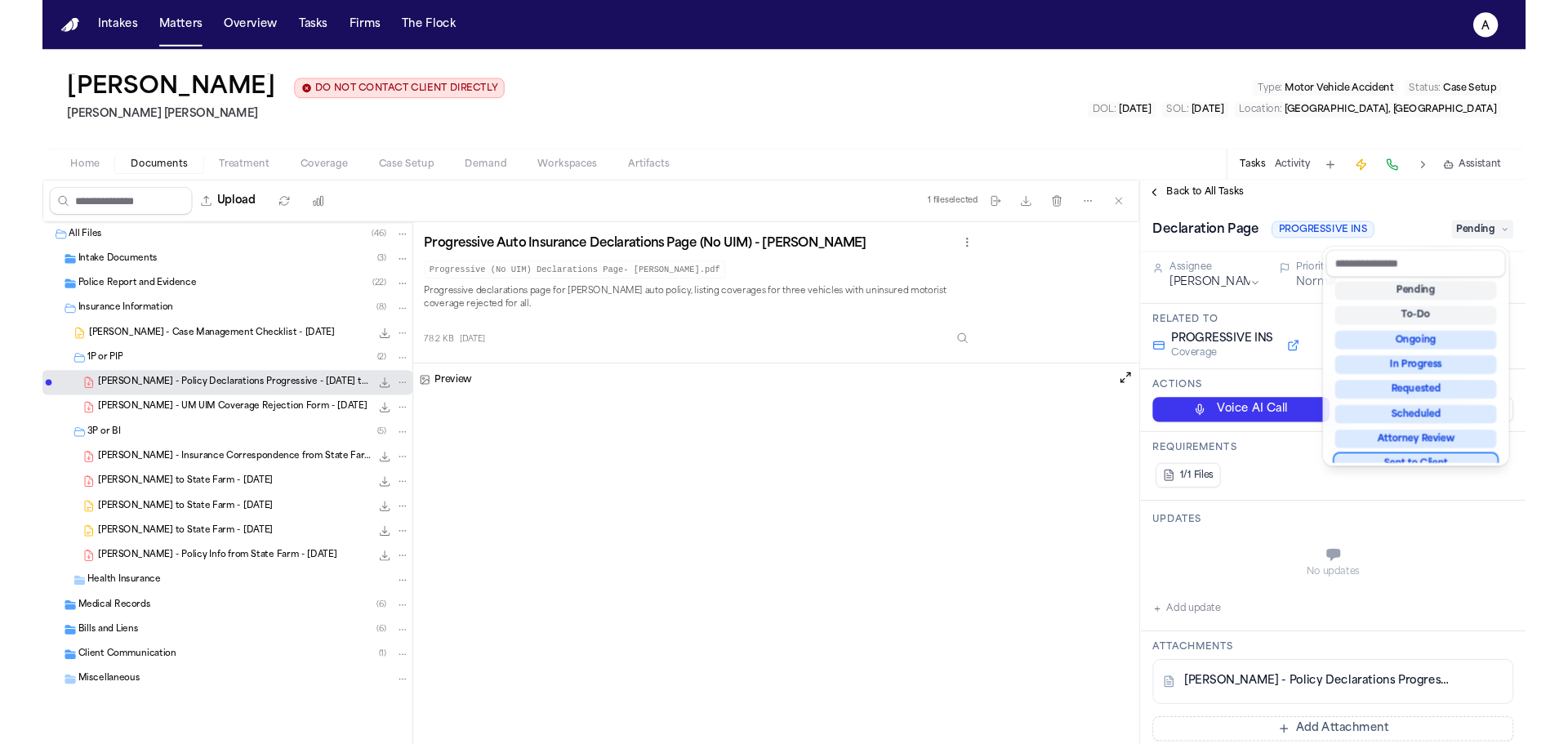 scroll, scrollTop: 7, scrollLeft: 0, axis: vertical 